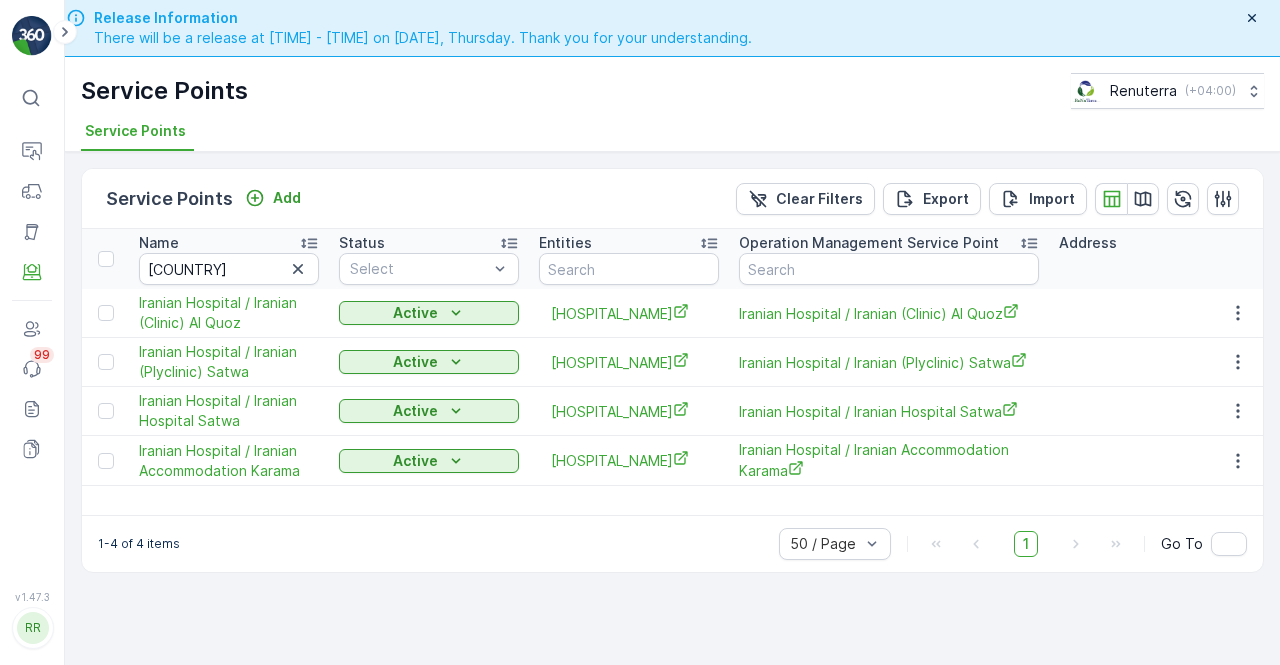scroll, scrollTop: 0, scrollLeft: 0, axis: both 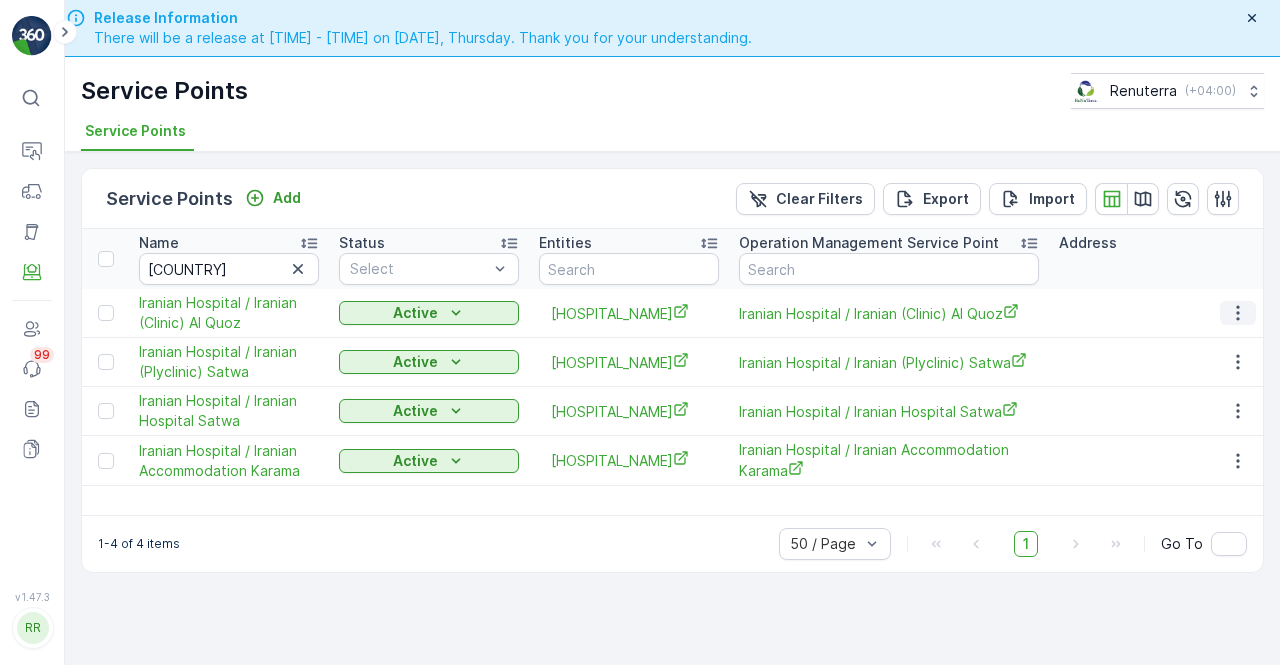 click 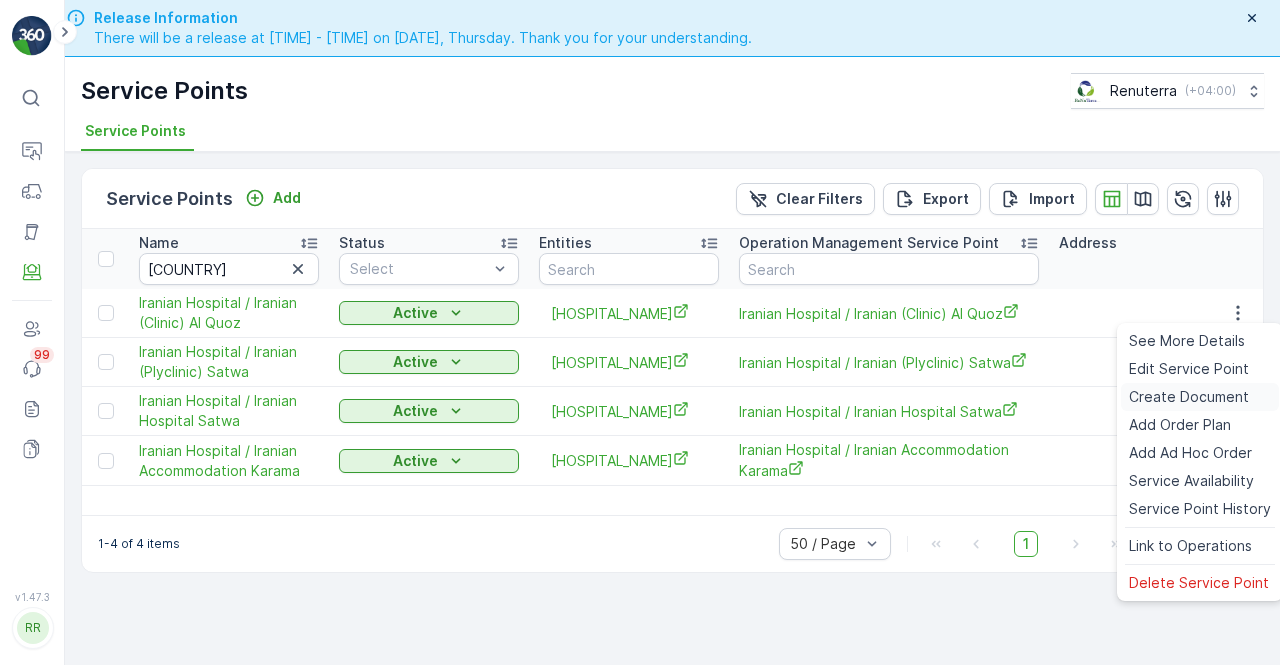 click on "Create Document" at bounding box center (1189, 397) 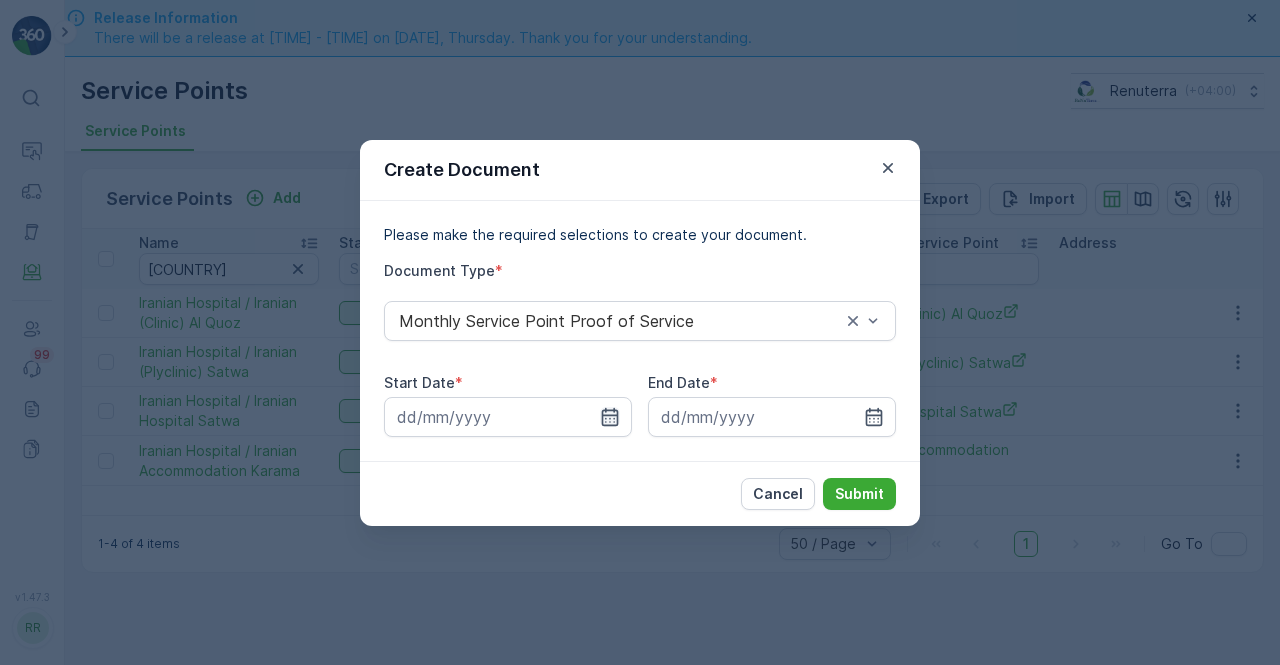 click 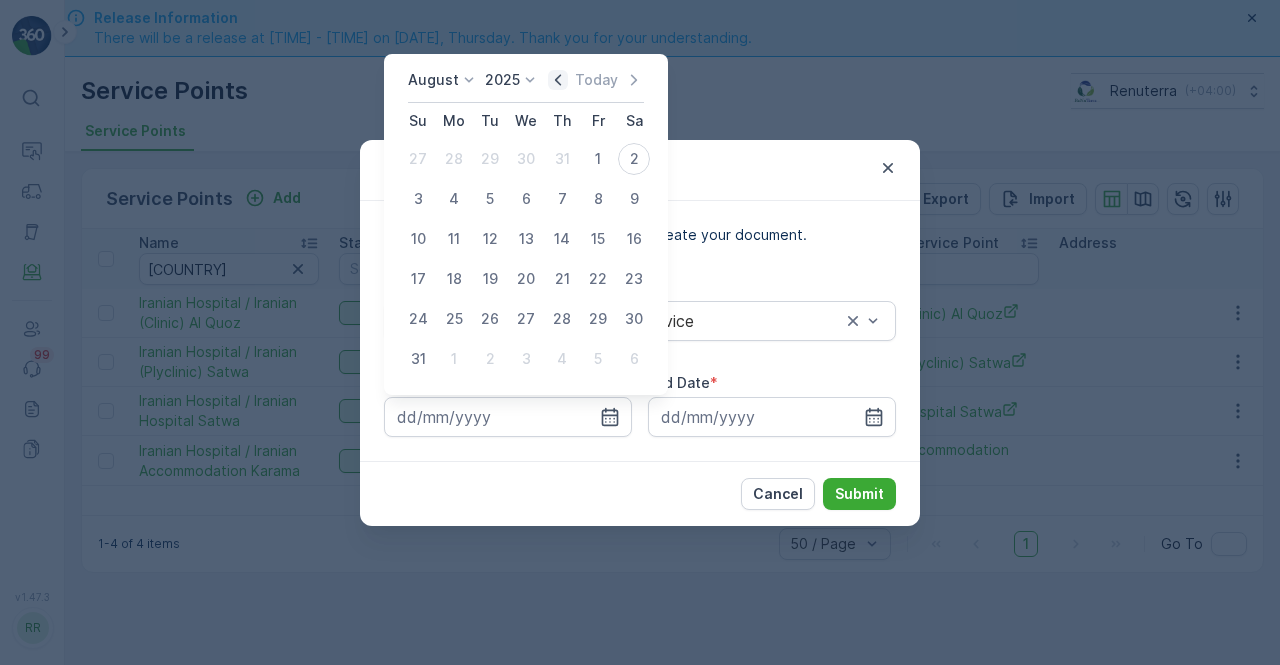 click on "August 2025 Today" at bounding box center [526, 86] 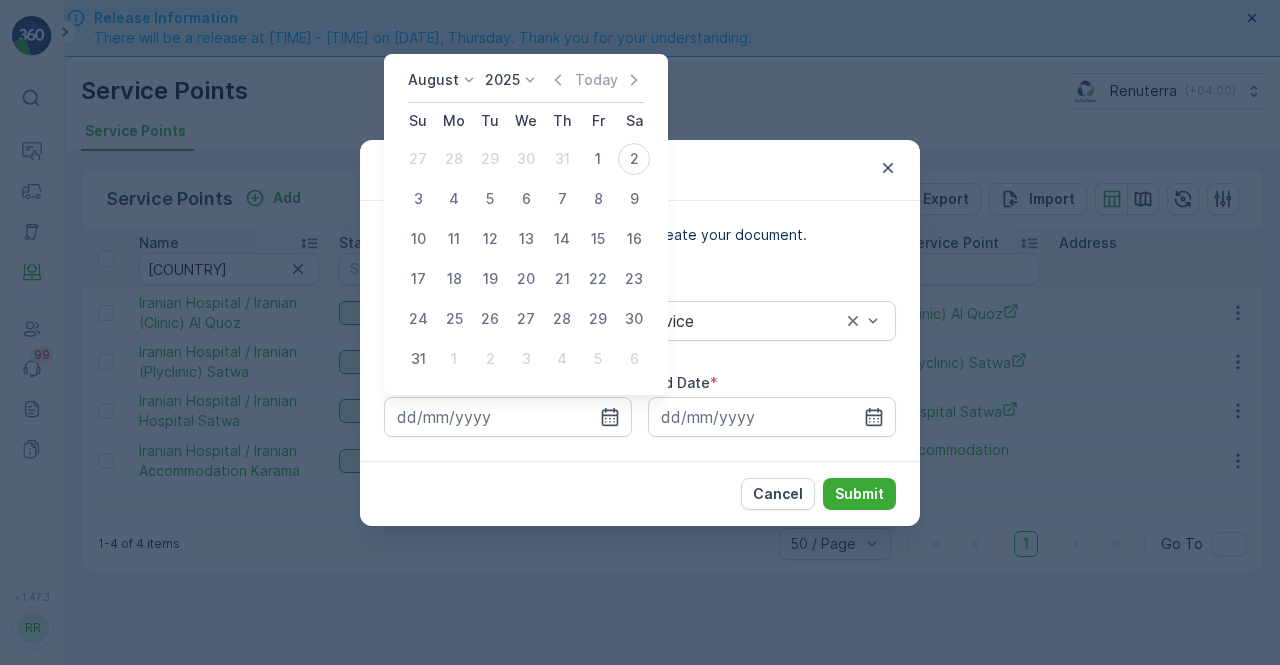click 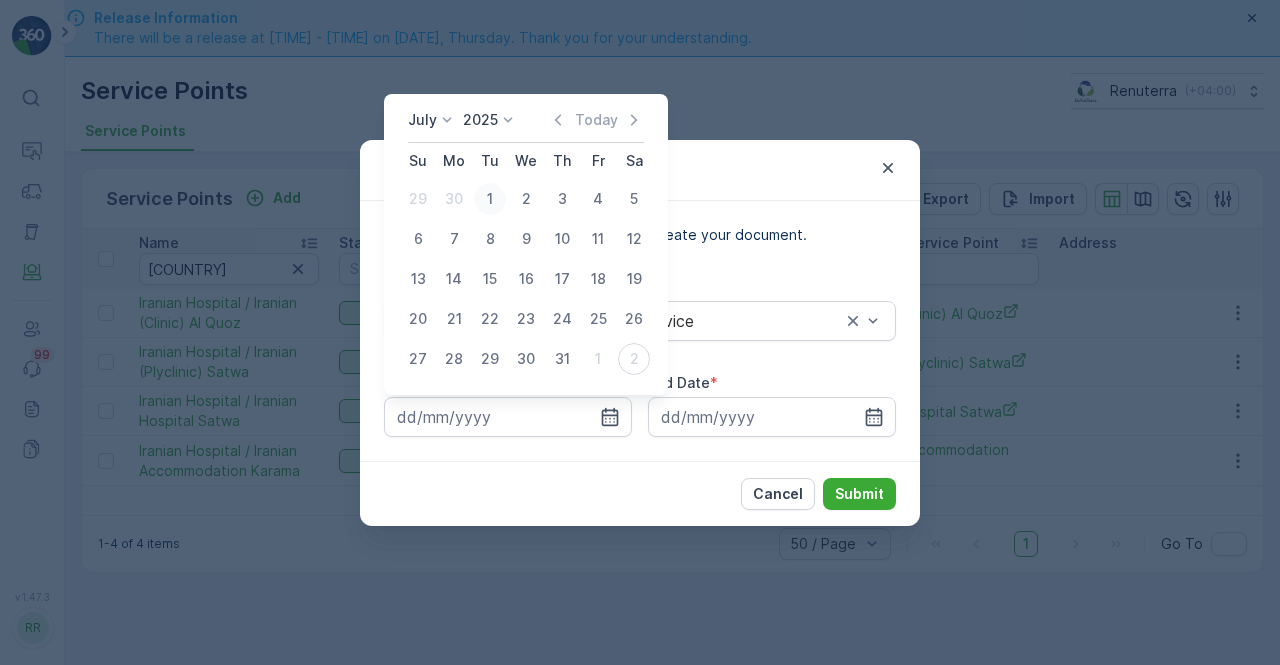 click on "1" at bounding box center [490, 199] 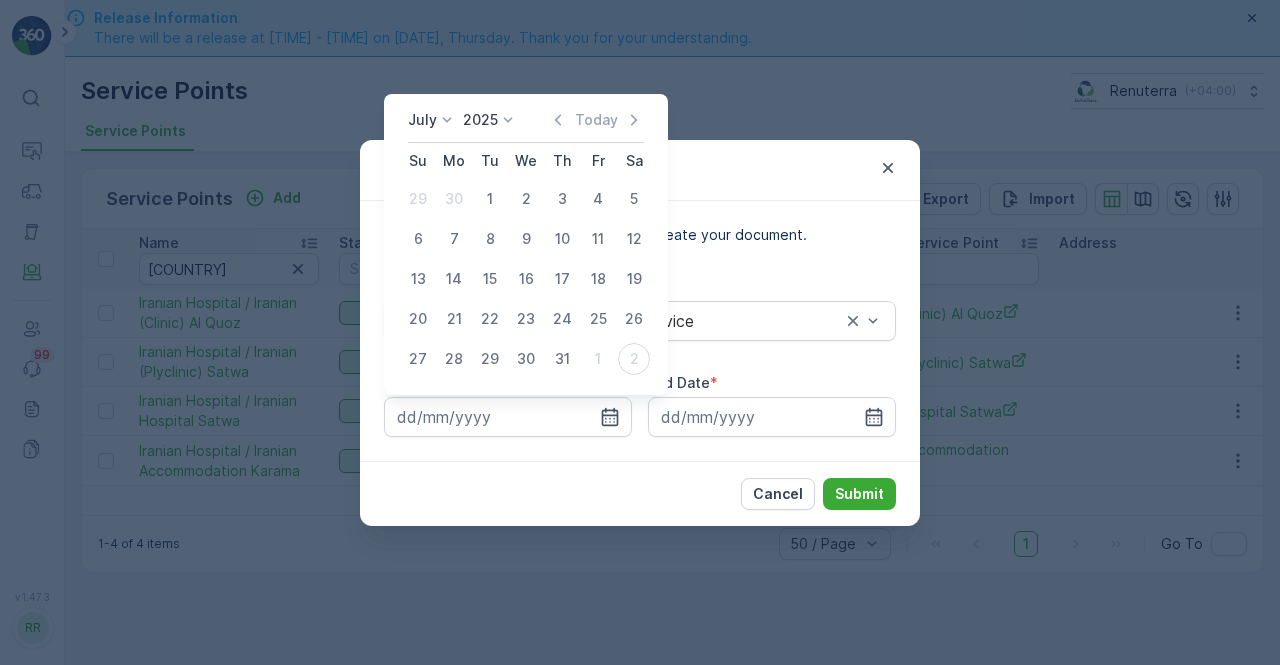 type on "01.07.2025" 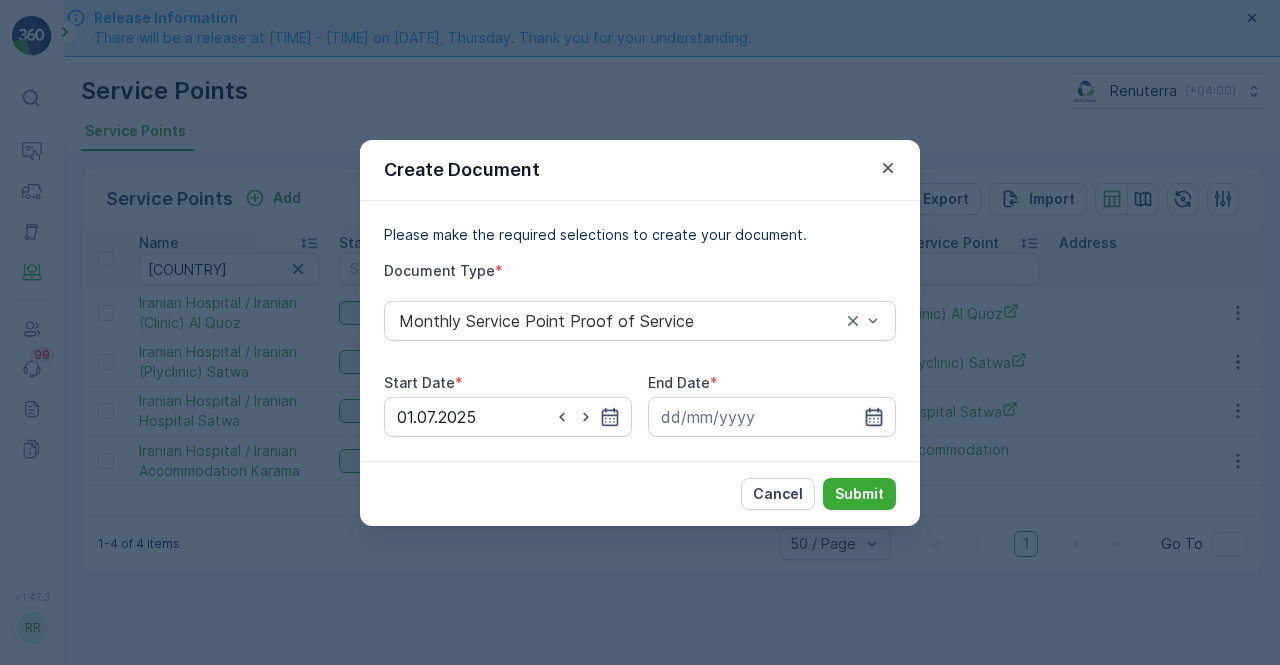 click 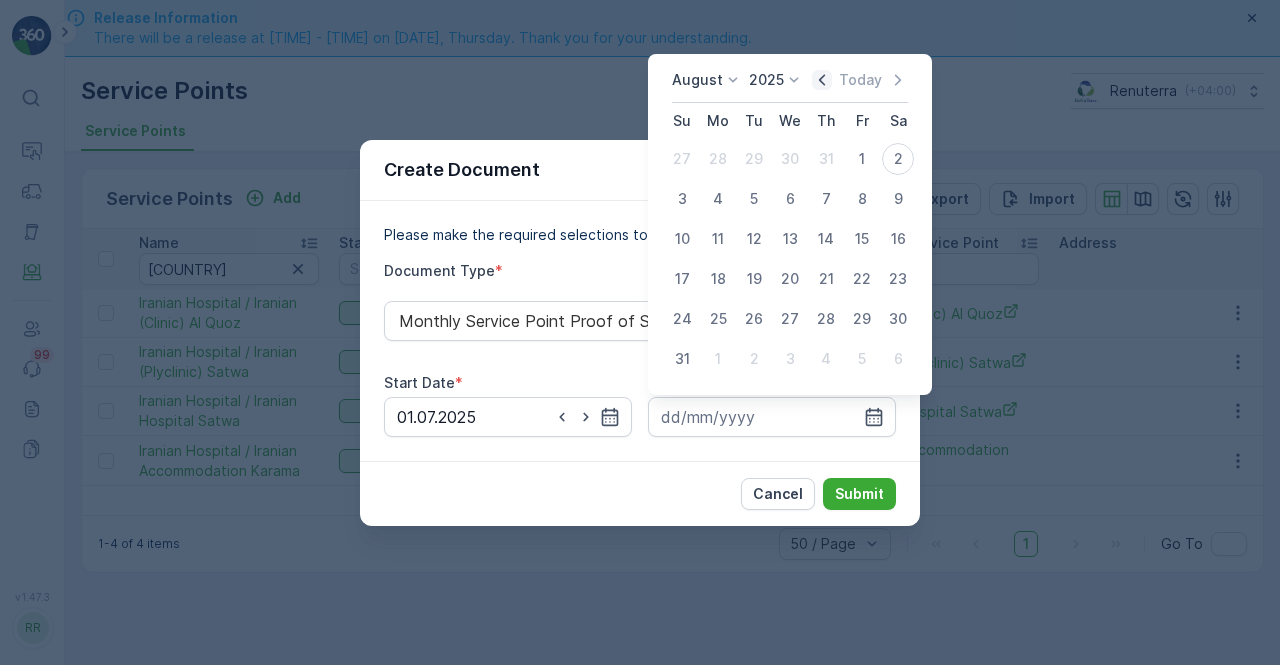 click 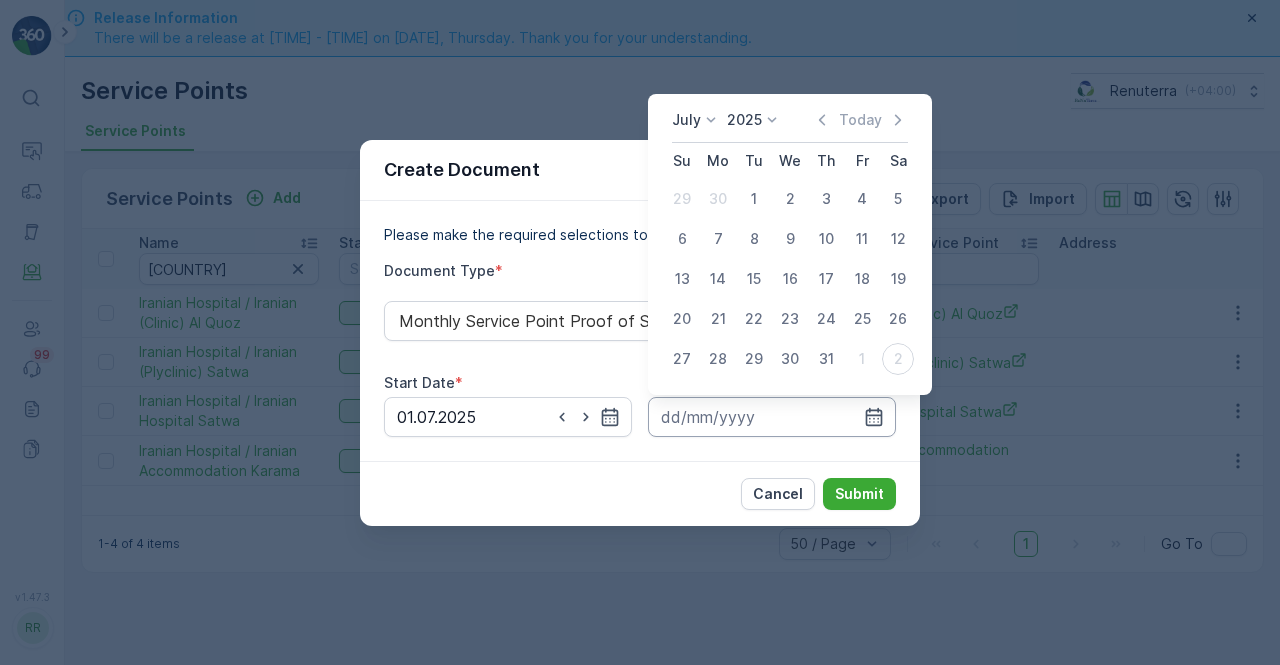 drag, startPoint x: 824, startPoint y: 365, endPoint x: 850, endPoint y: 435, distance: 74.672615 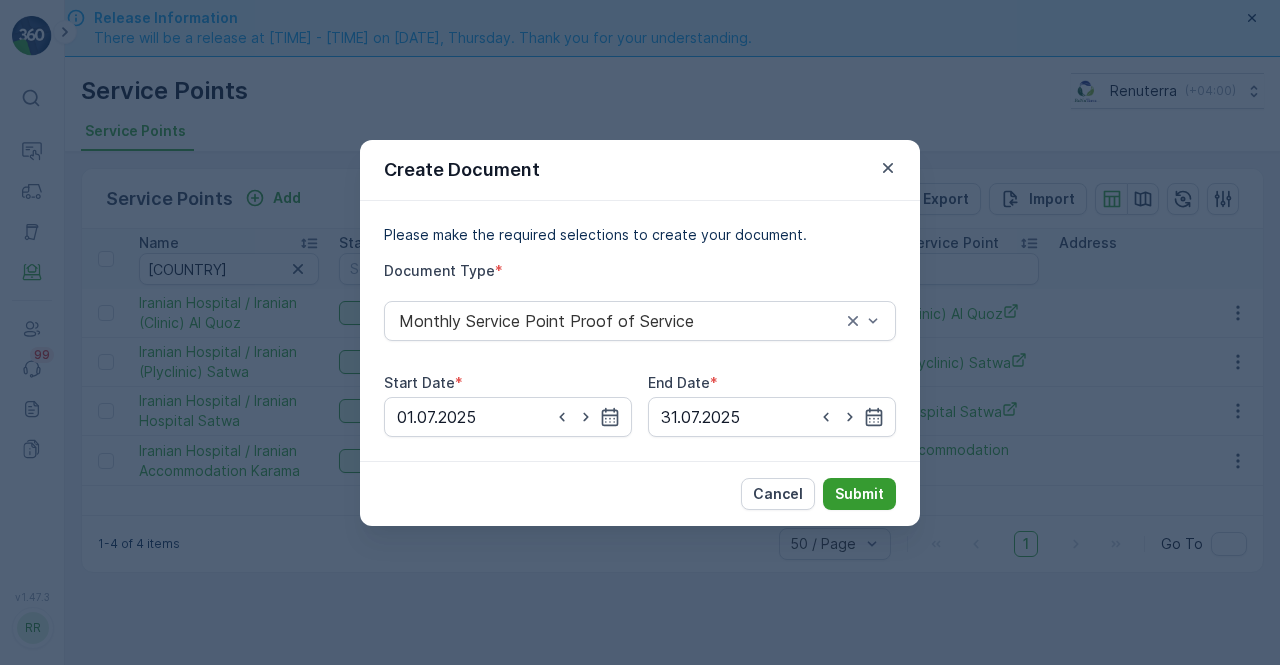 click on "Submit" at bounding box center (859, 494) 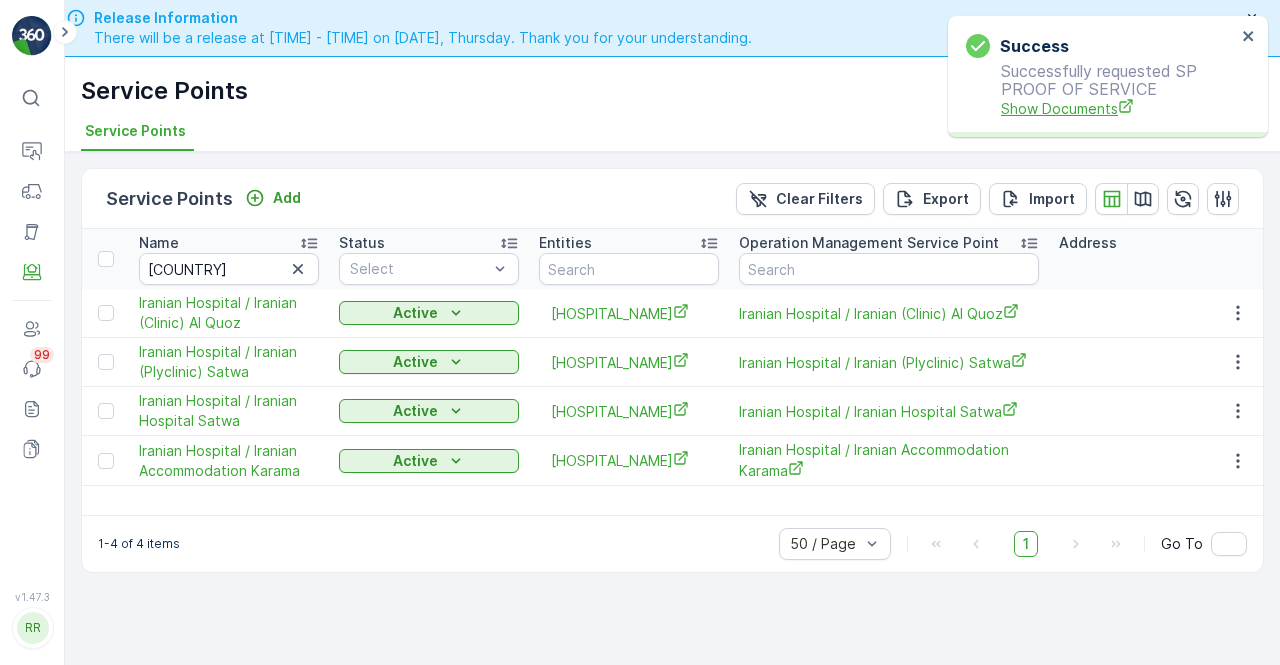 click on "Show Documents" at bounding box center [1118, 108] 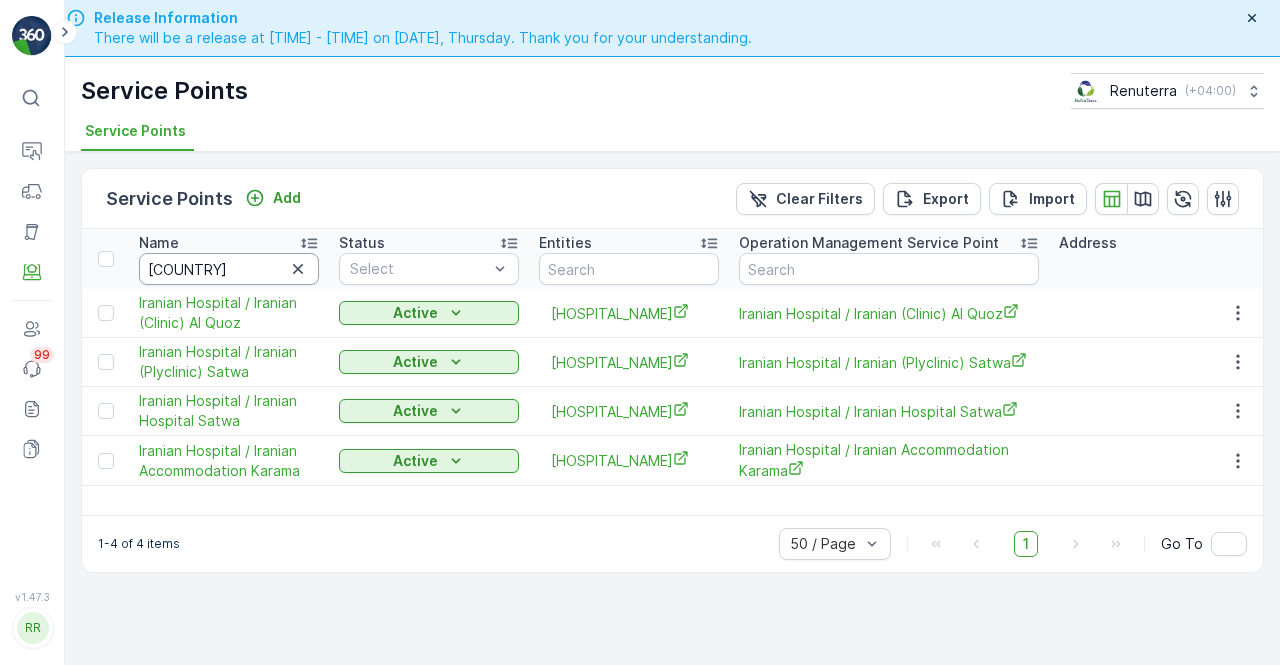 click on "iran" at bounding box center (229, 269) 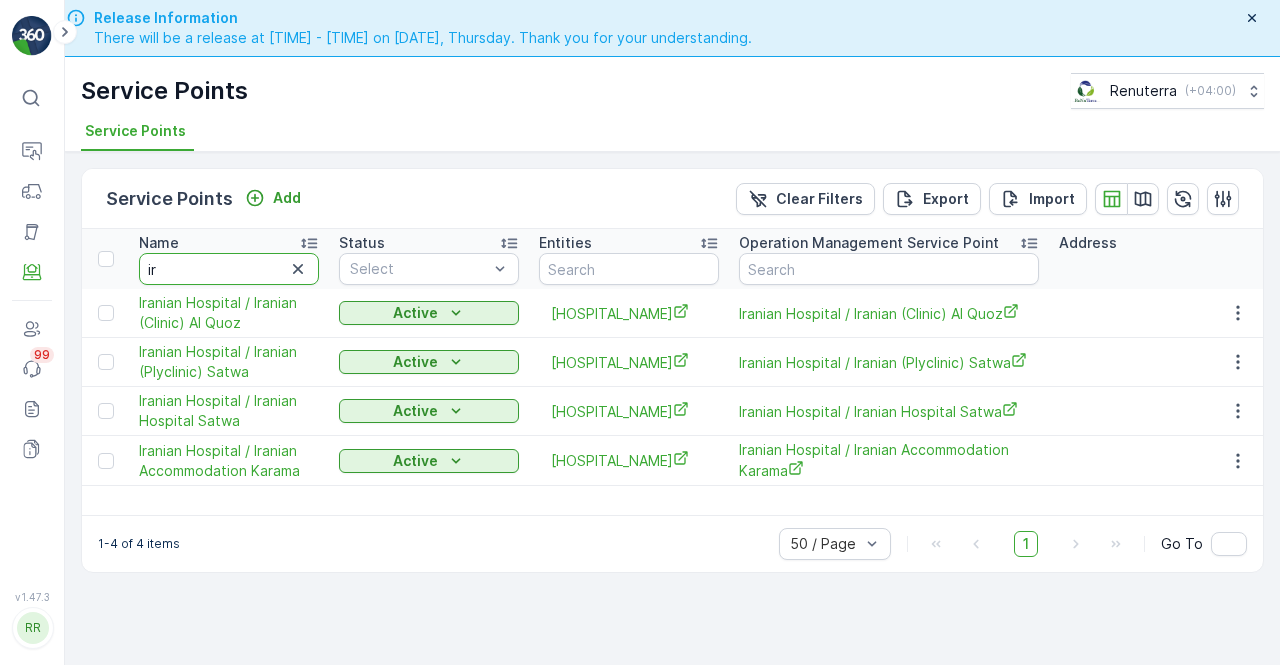 type on "i" 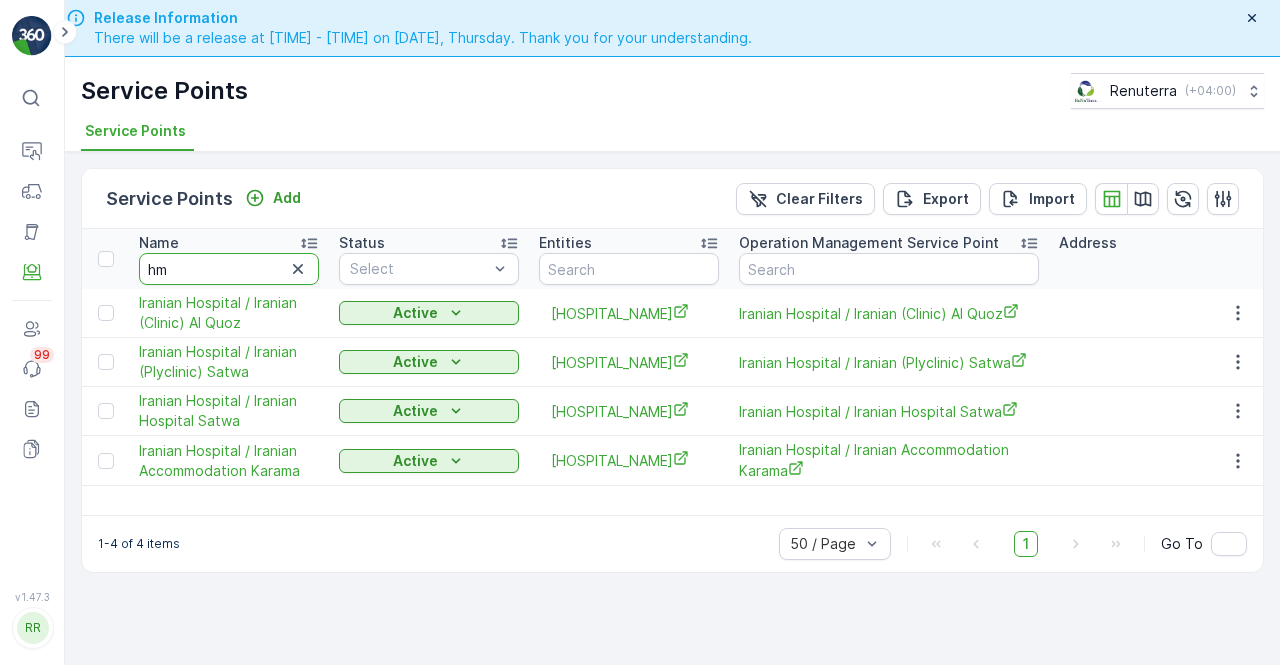 type on "hms" 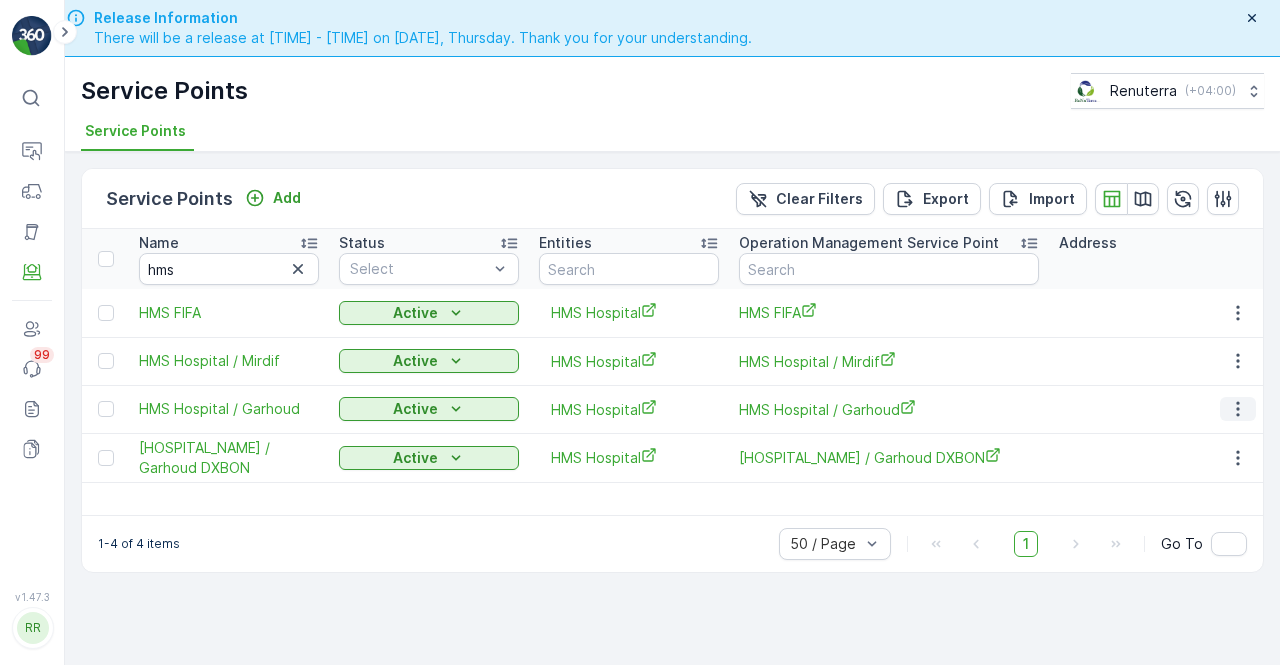 click at bounding box center (1238, 409) 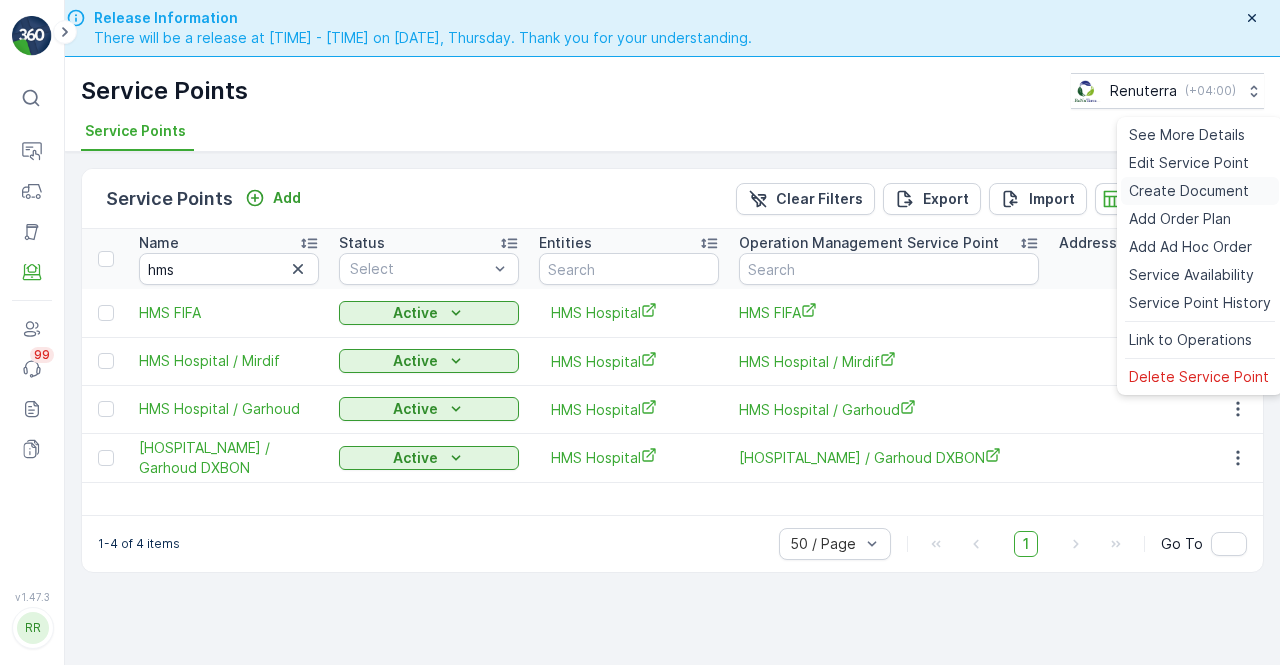 click on "Create Document" at bounding box center (1189, 191) 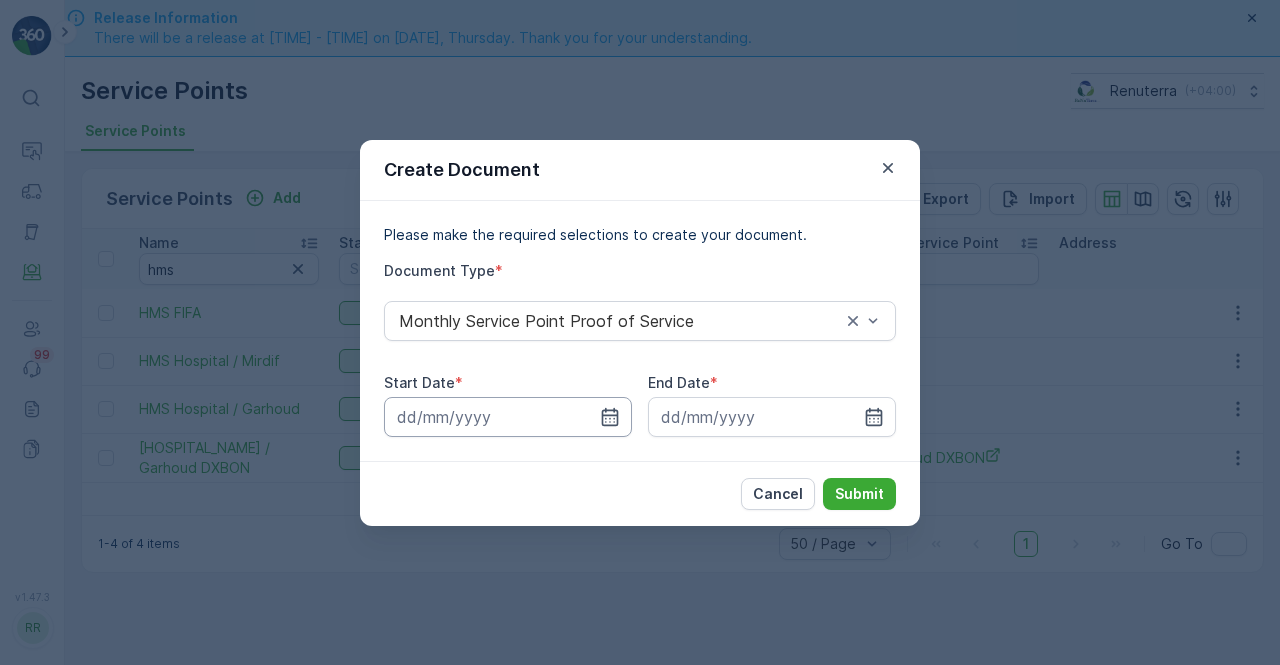 drag, startPoint x: 607, startPoint y: 417, endPoint x: 598, endPoint y: 401, distance: 18.35756 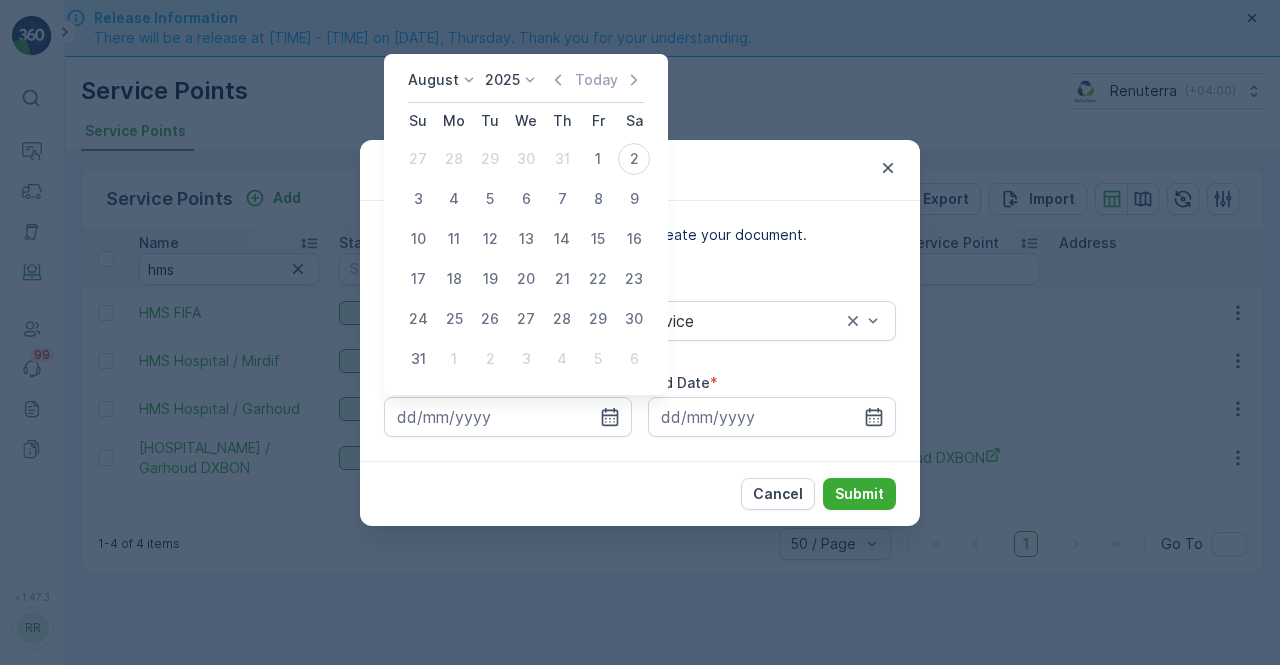 click 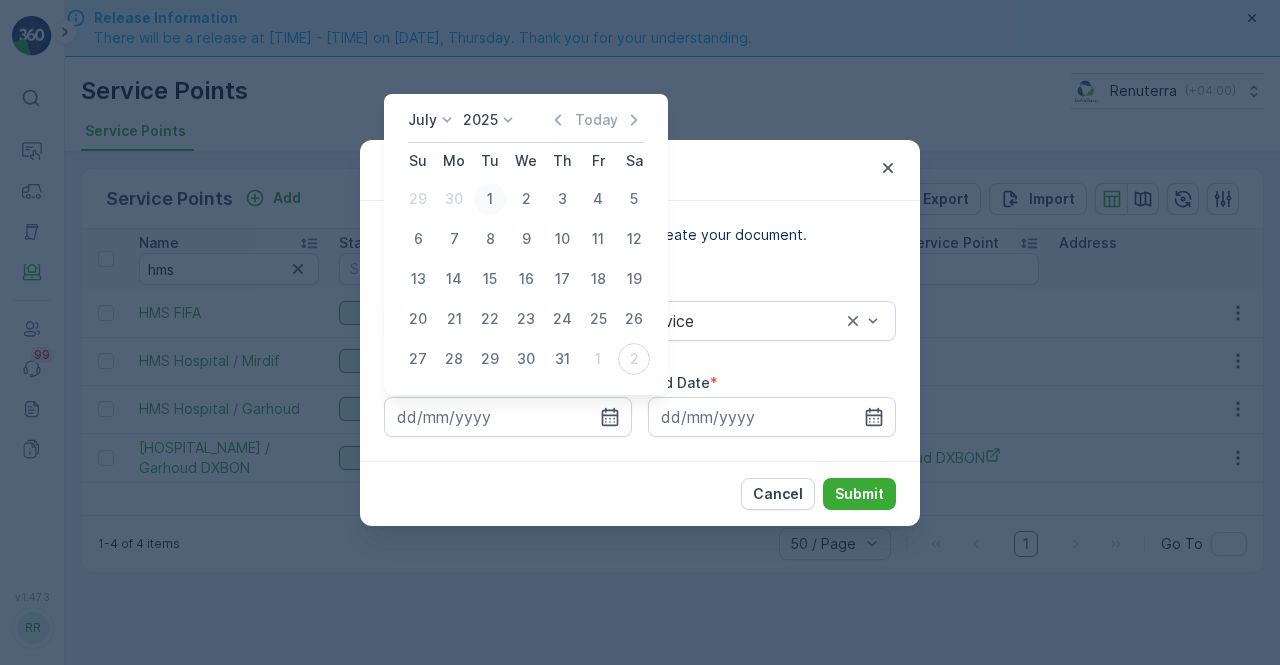 click on "1" at bounding box center (490, 199) 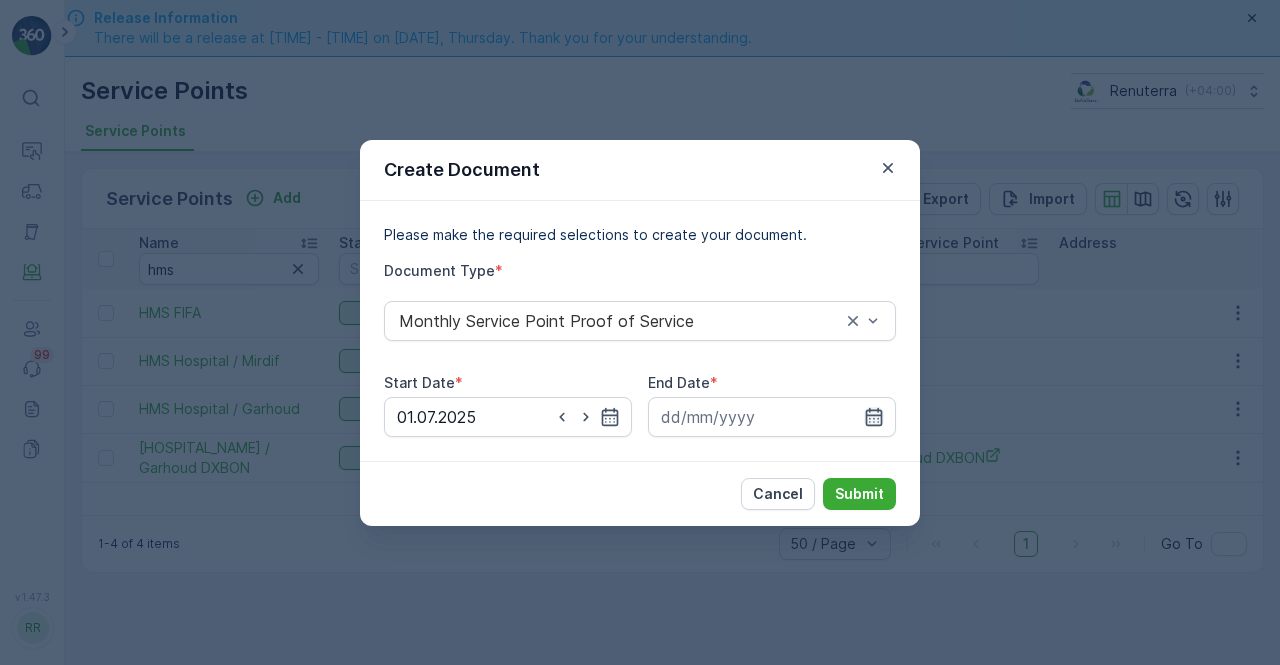 click 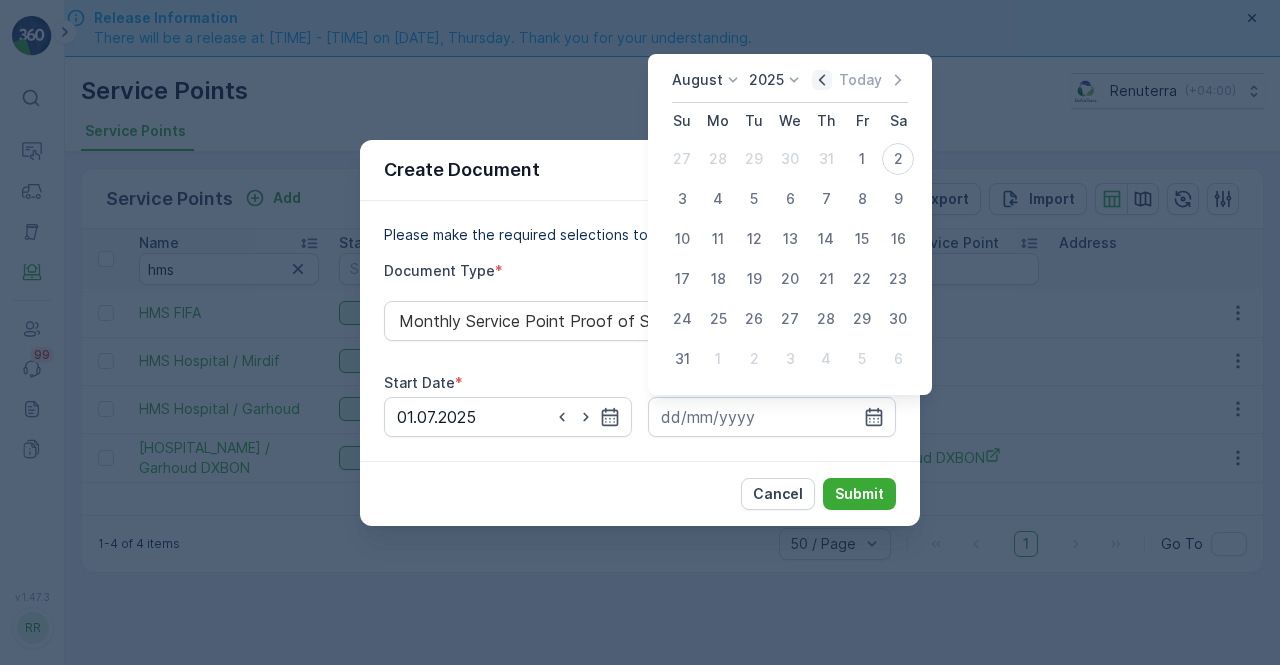 click 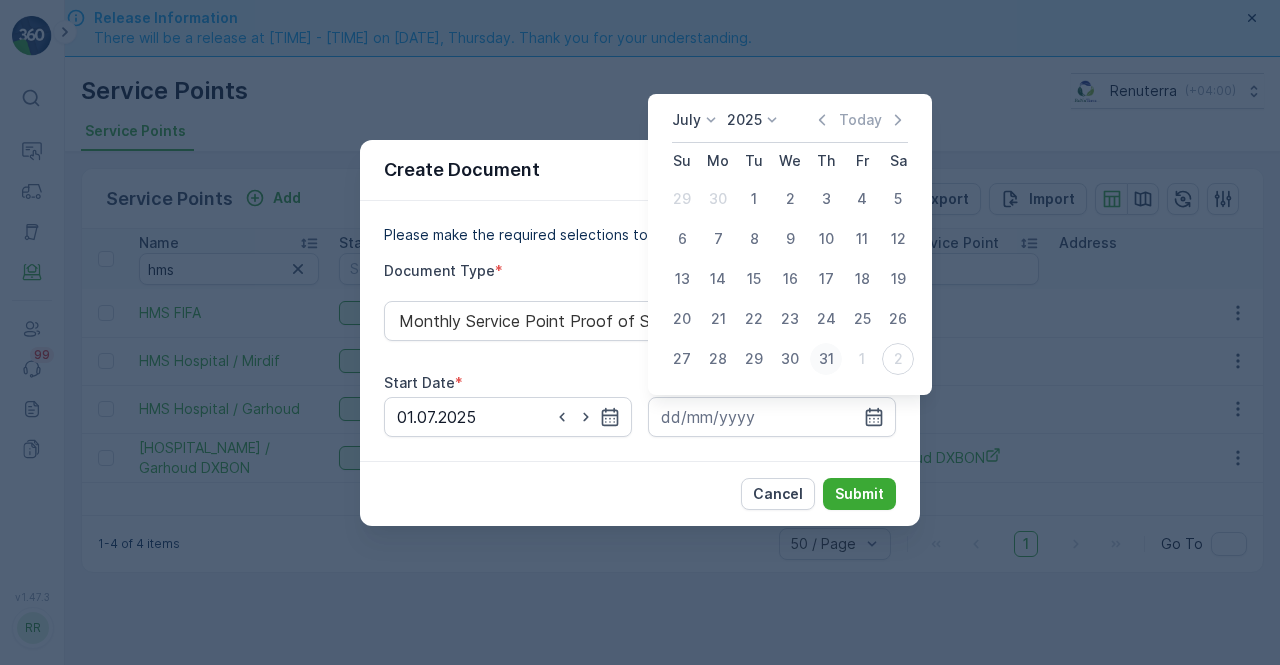 click on "31" at bounding box center (826, 359) 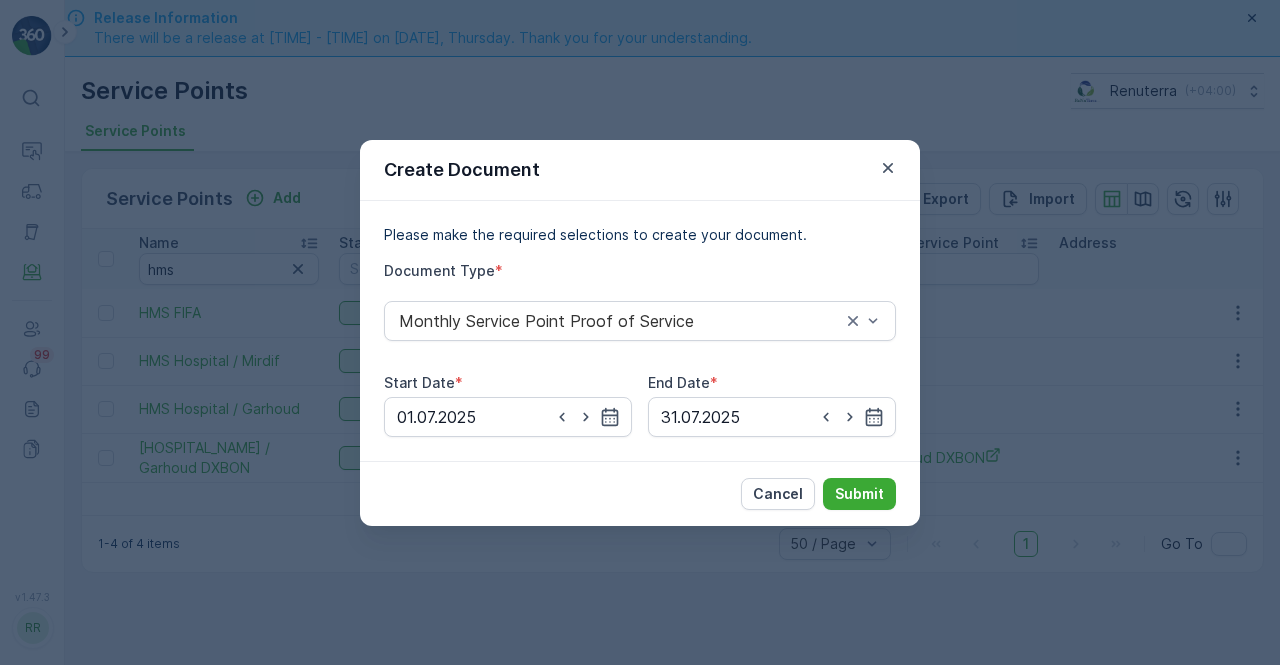 click on "Cancel Submit" at bounding box center [640, 493] 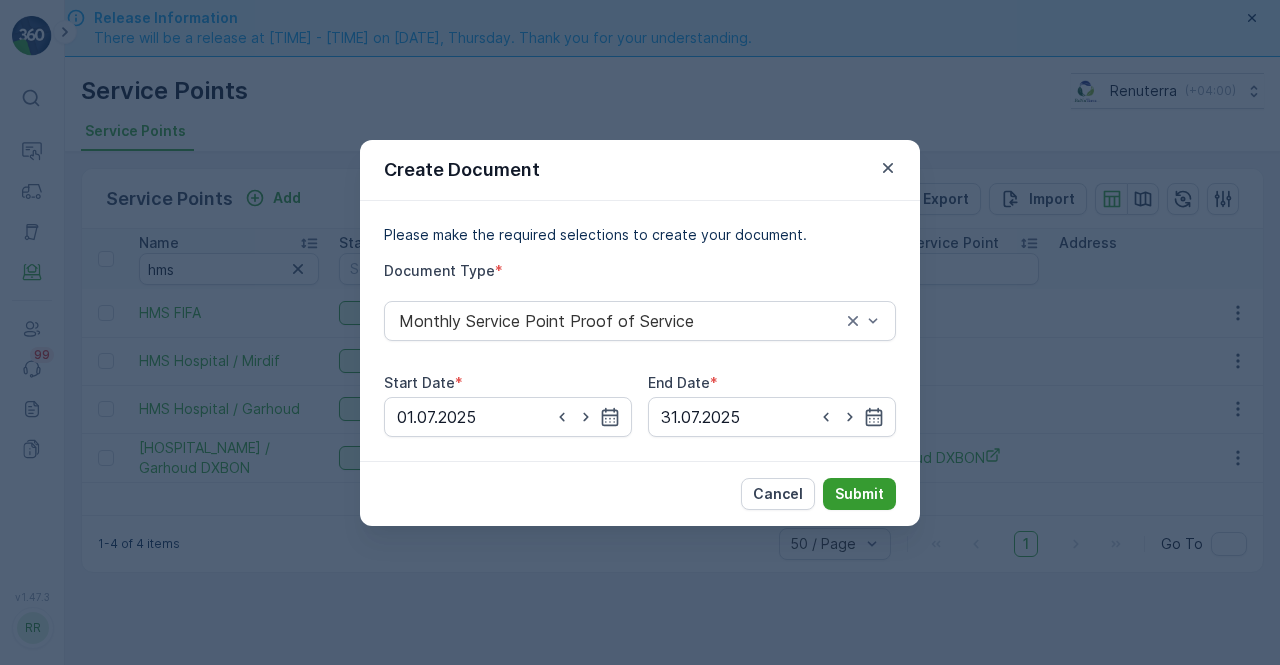 click on "Submit" at bounding box center [859, 494] 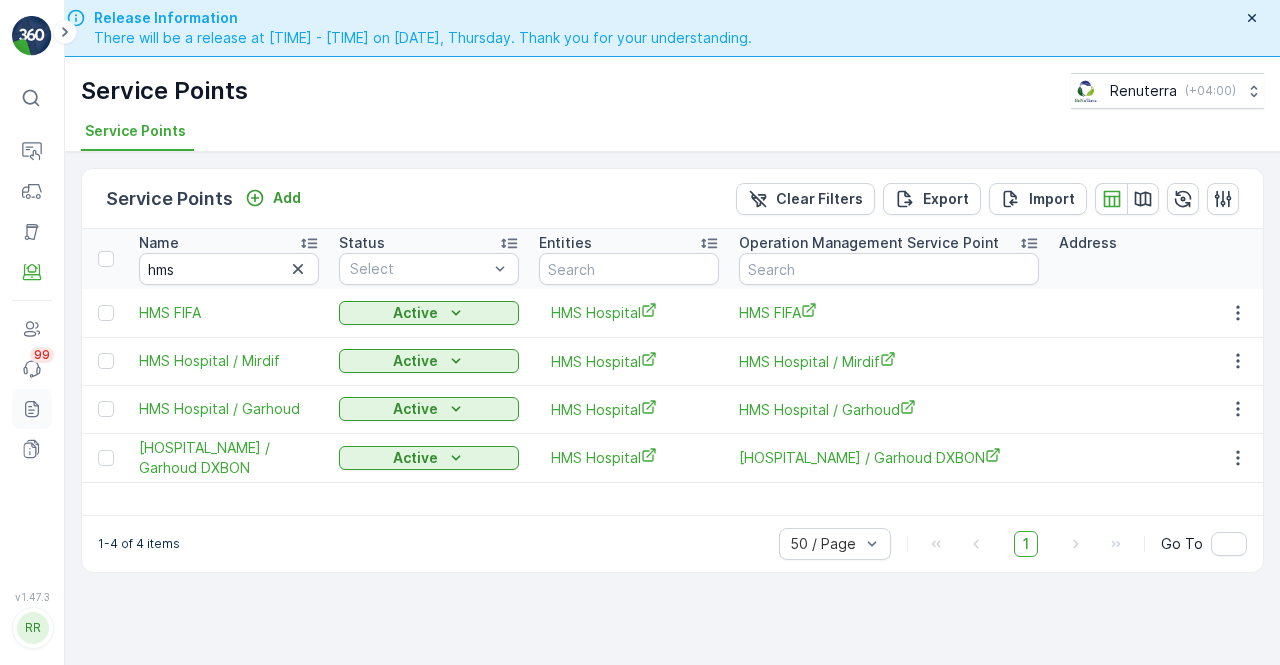 click 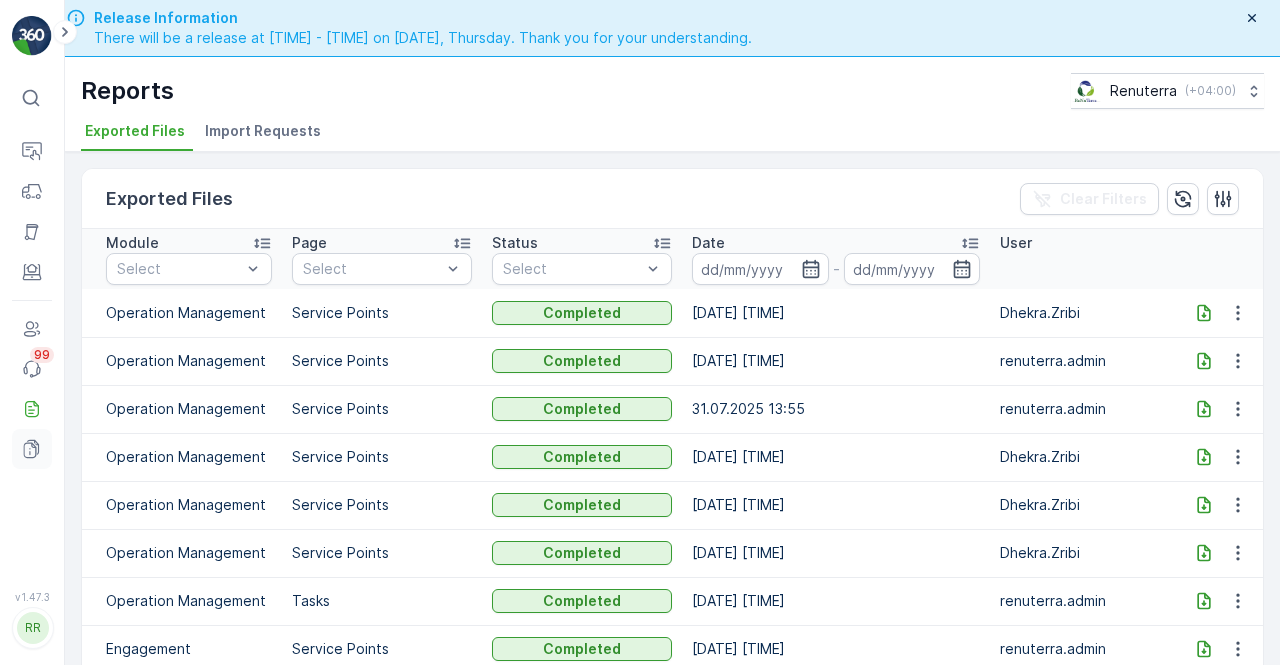 click 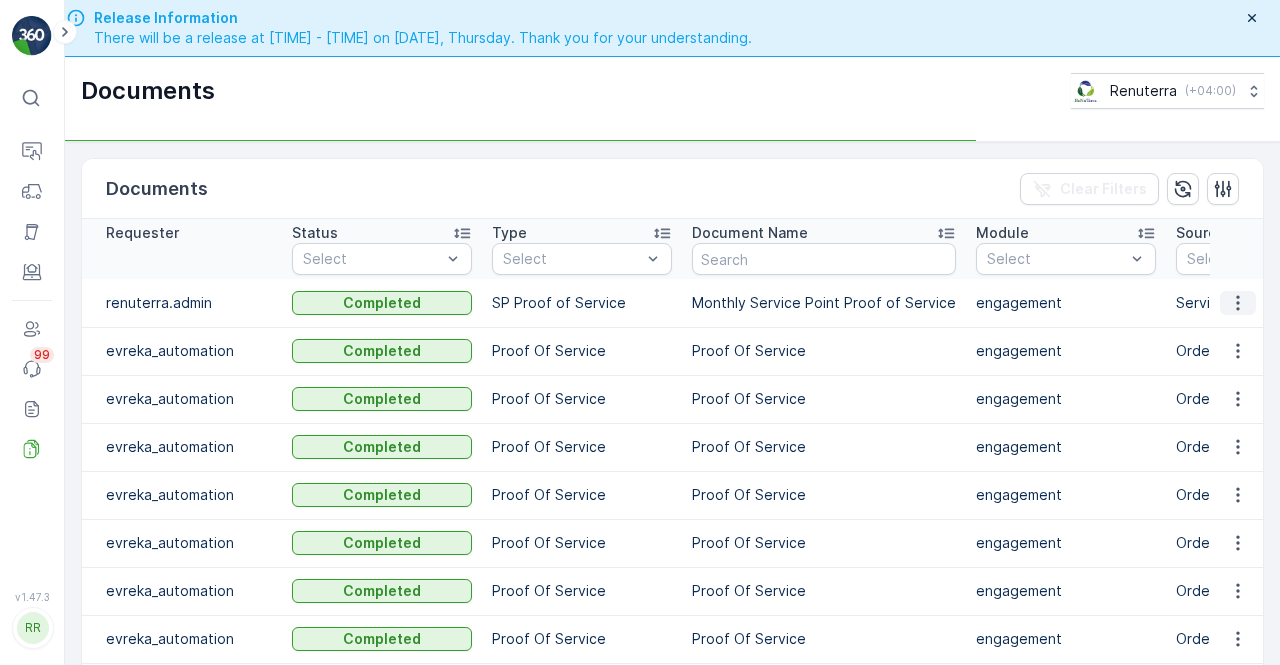 drag, startPoint x: 1258, startPoint y: 299, endPoint x: 1238, endPoint y: 308, distance: 21.931713 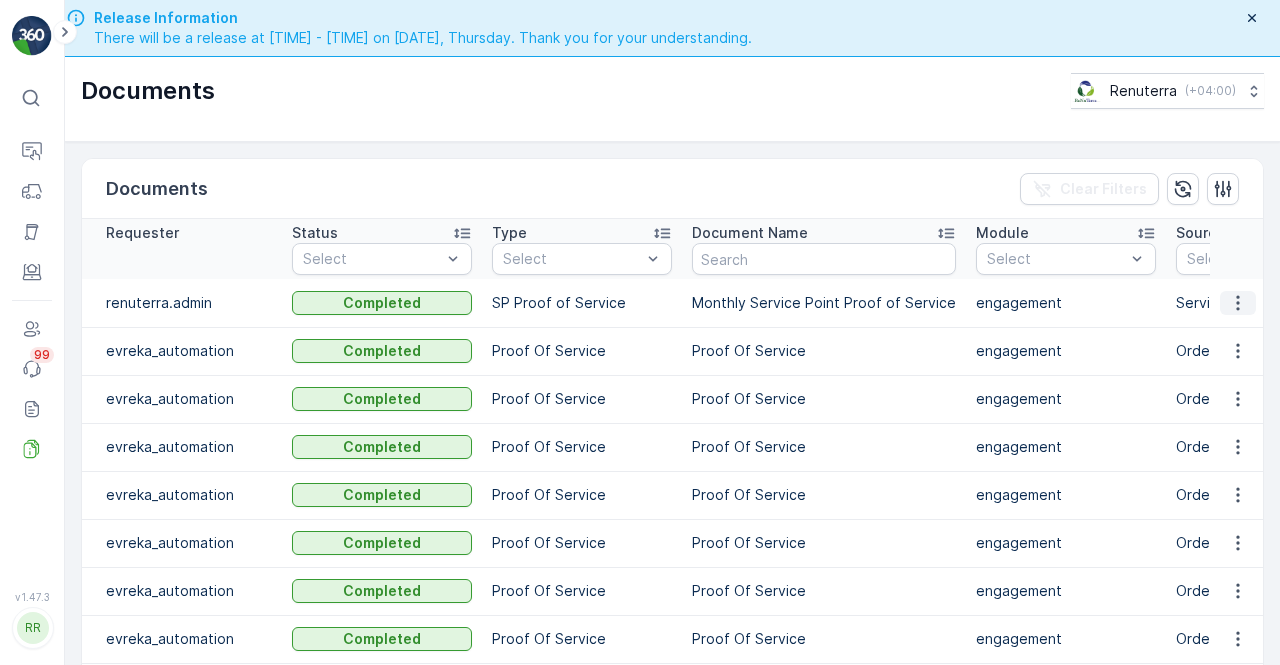 click at bounding box center (1237, 303) 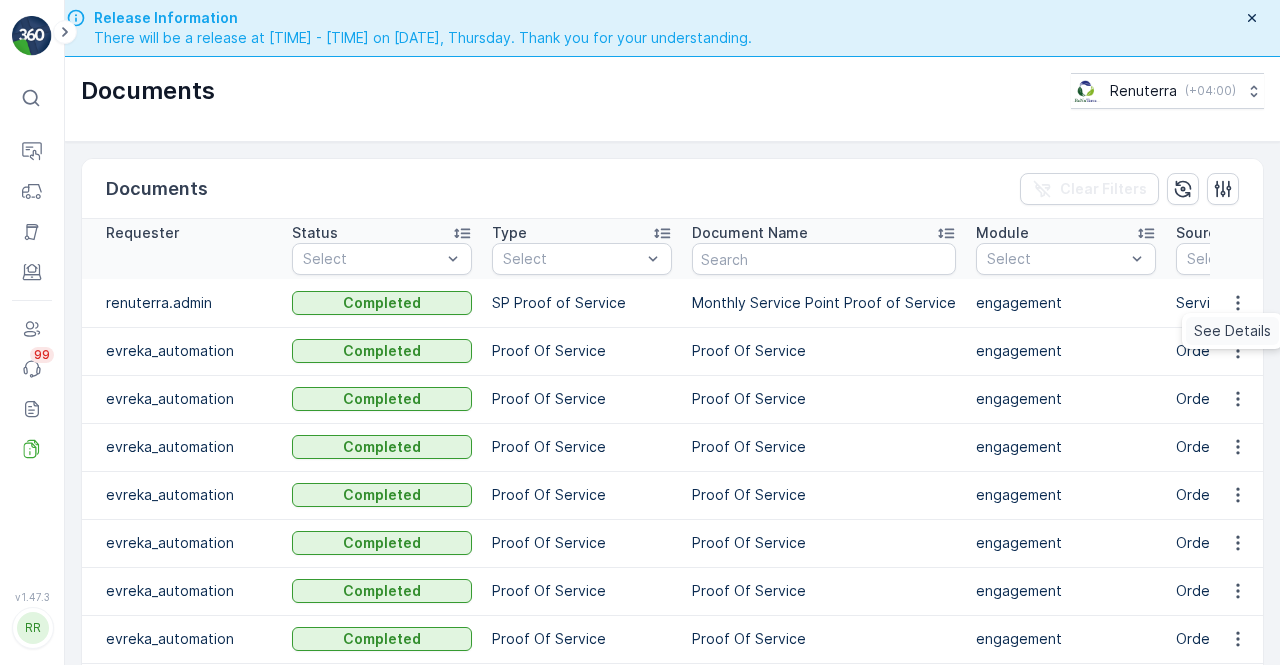 click on "See Details" at bounding box center [1232, 331] 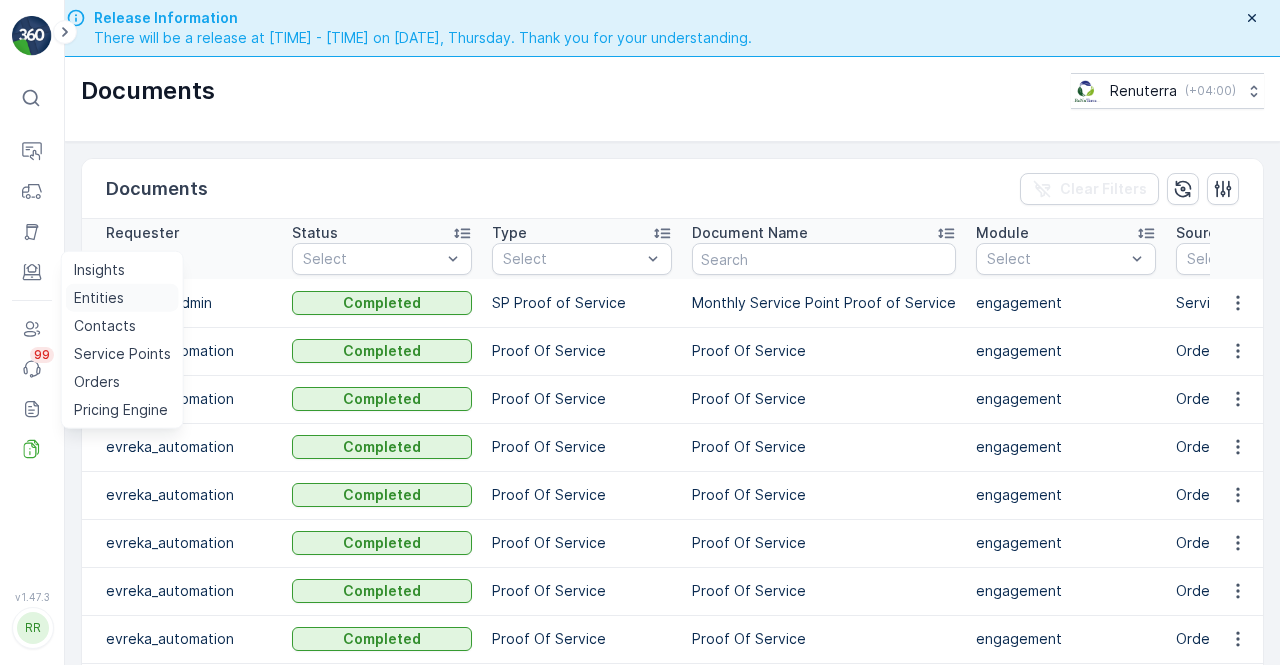 click on "Entities" at bounding box center (99, 298) 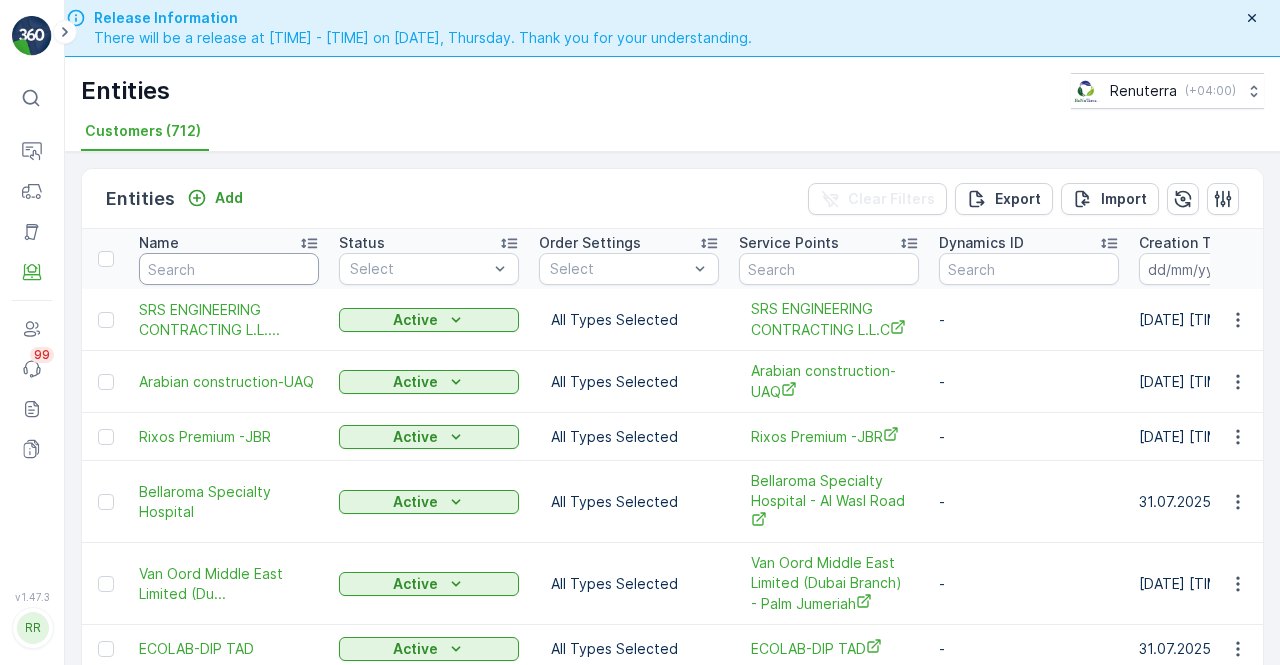 click at bounding box center [229, 269] 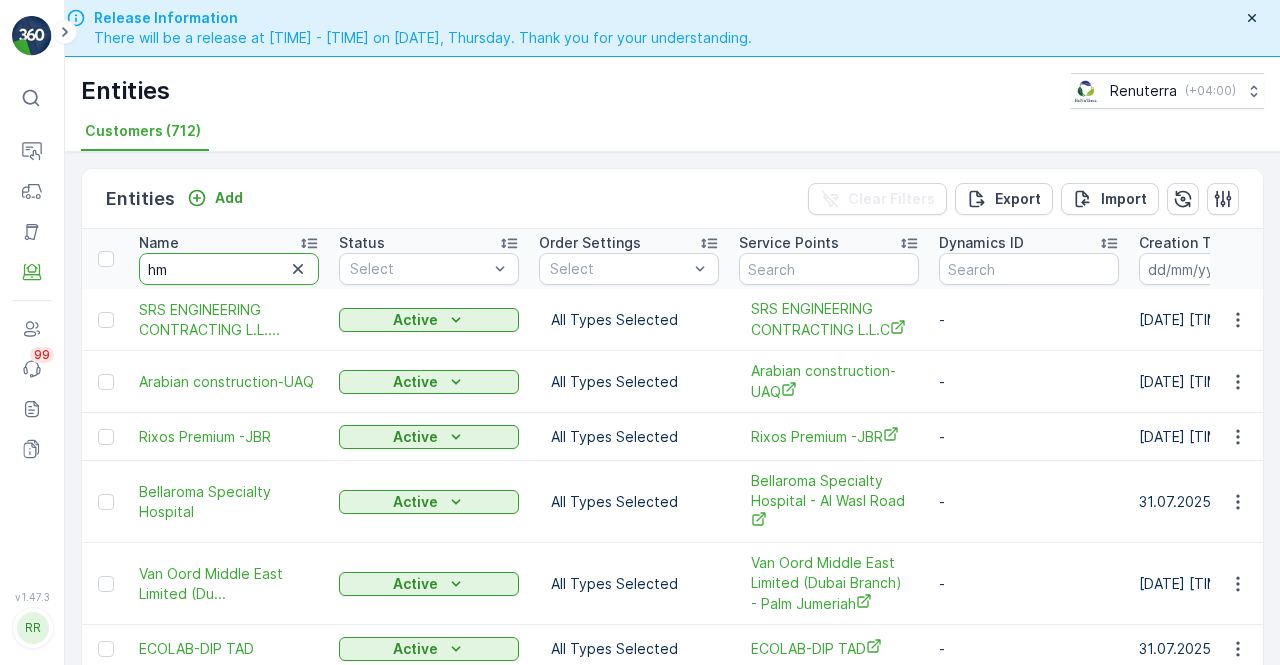 type on "hms" 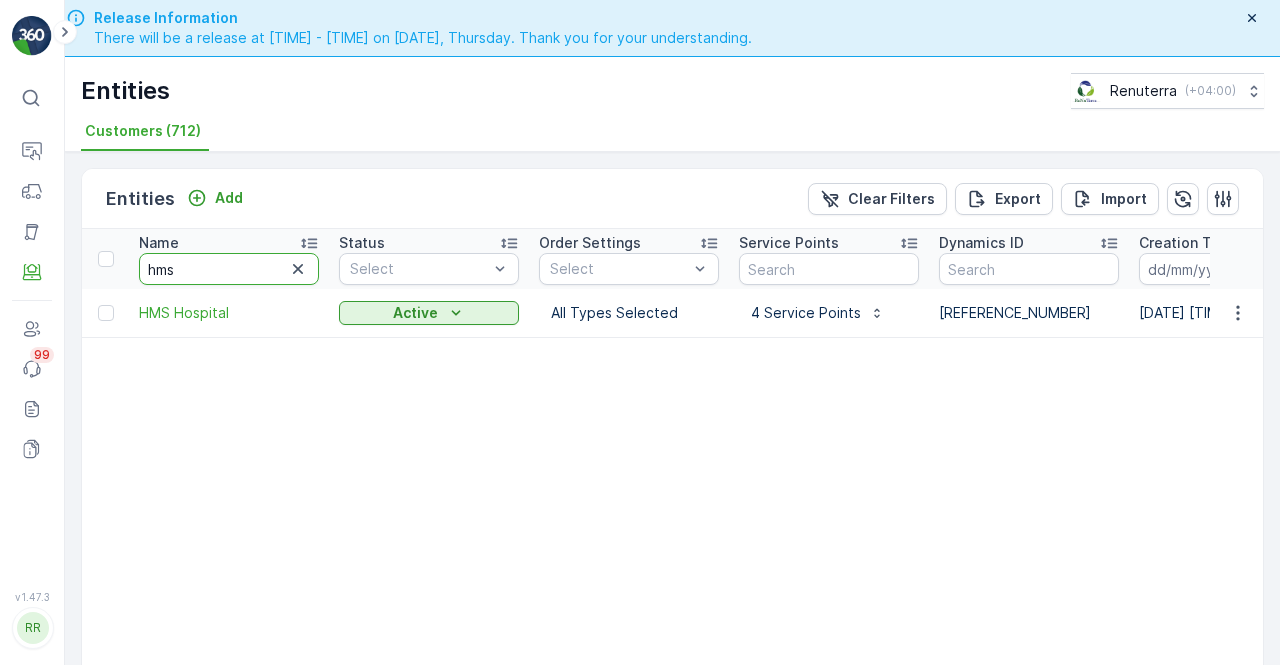 click on "hms" at bounding box center (229, 269) 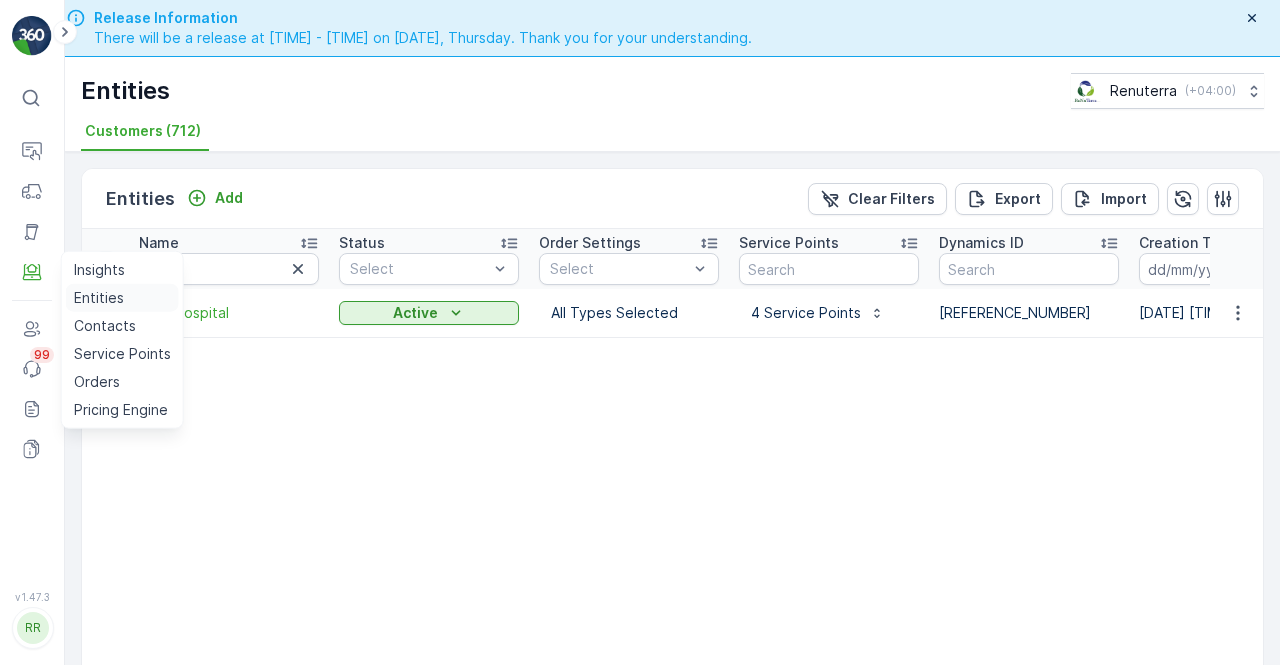 click on "Entities" at bounding box center [99, 298] 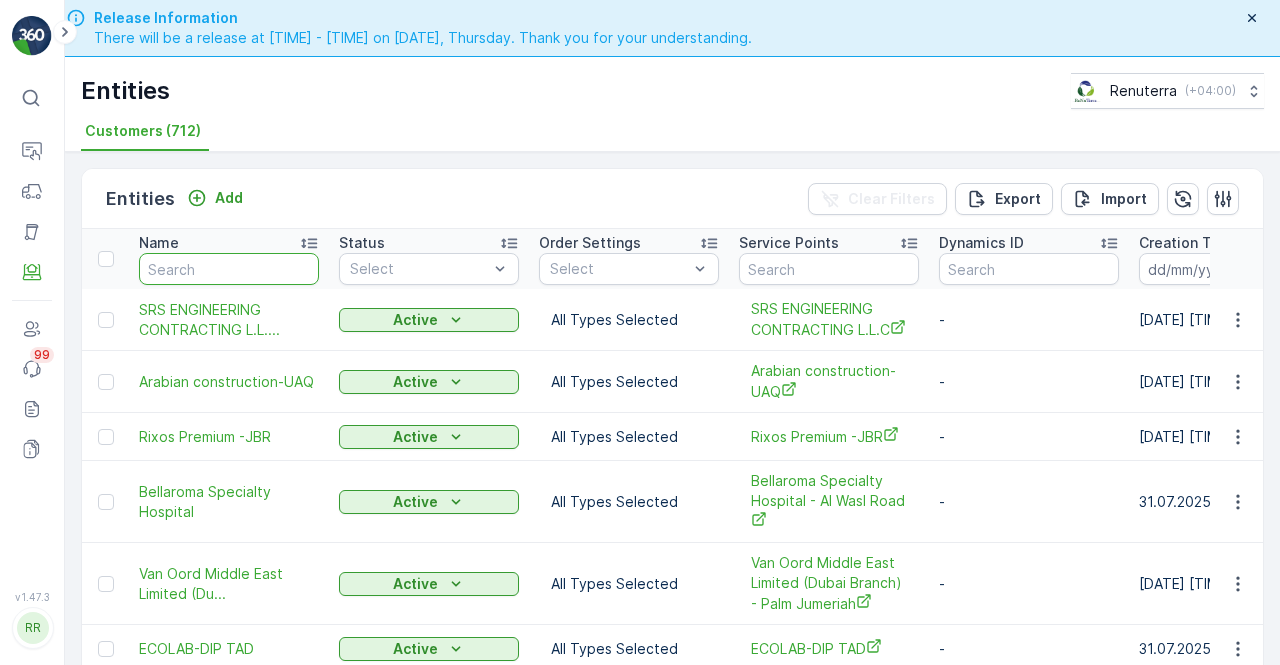 click at bounding box center (229, 269) 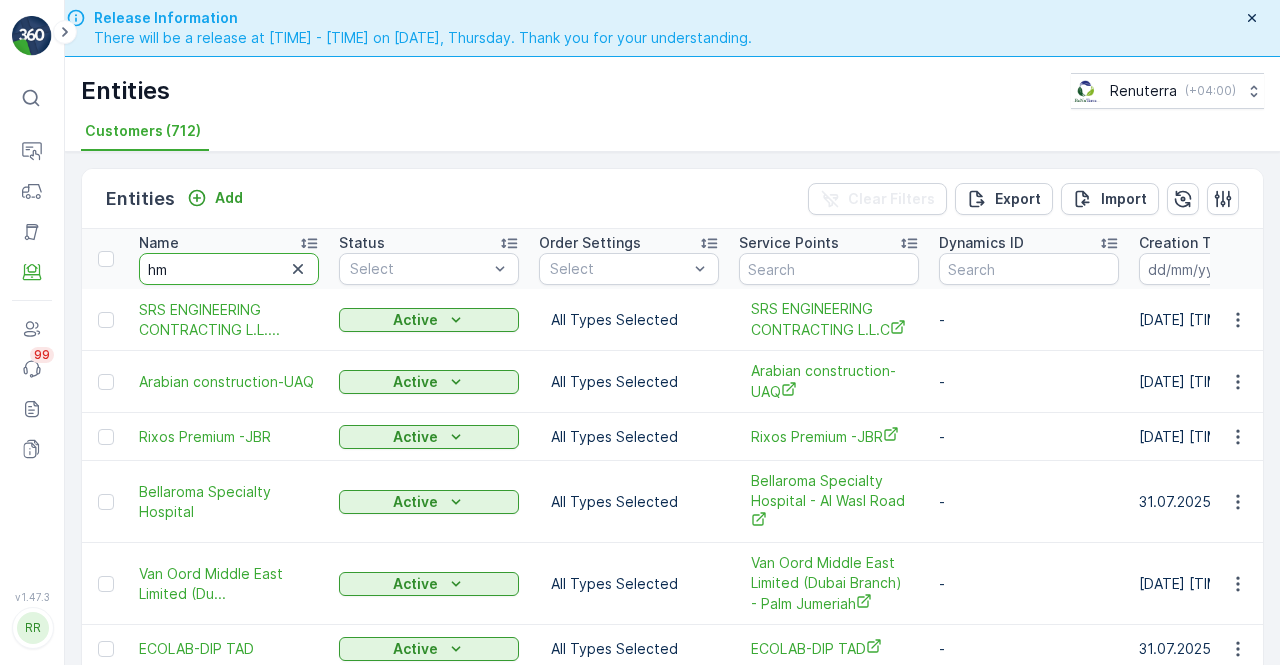 type on "hms" 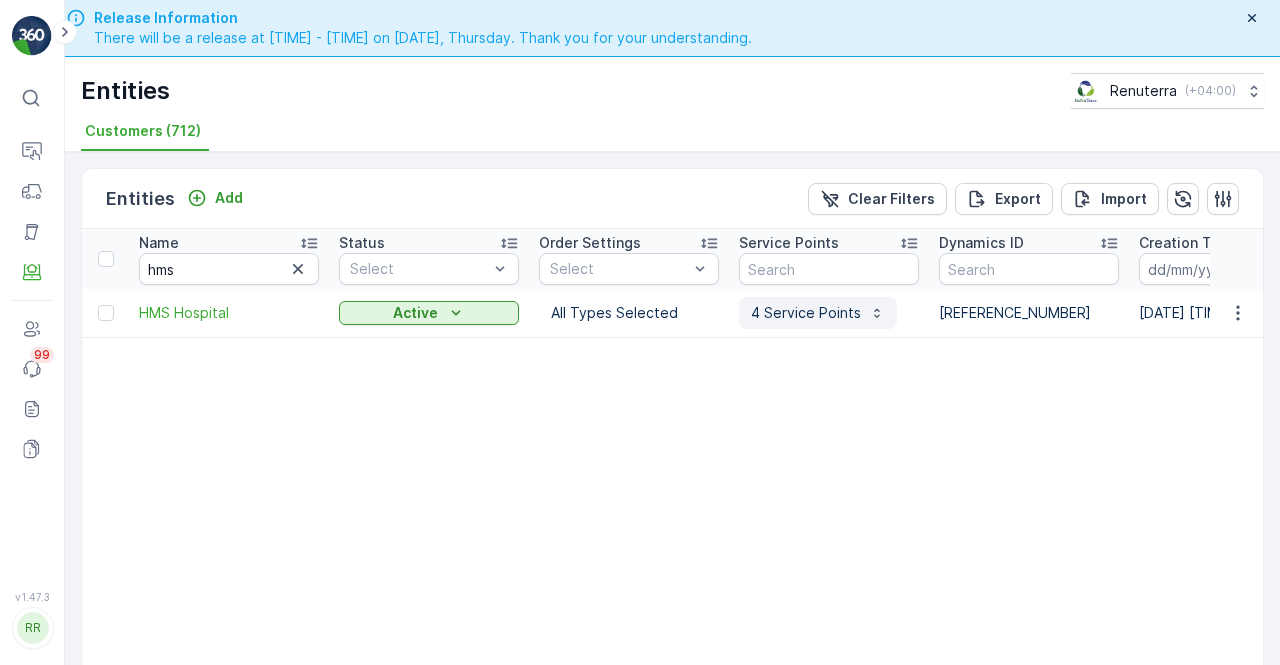 drag, startPoint x: 884, startPoint y: 309, endPoint x: 874, endPoint y: 318, distance: 13.453624 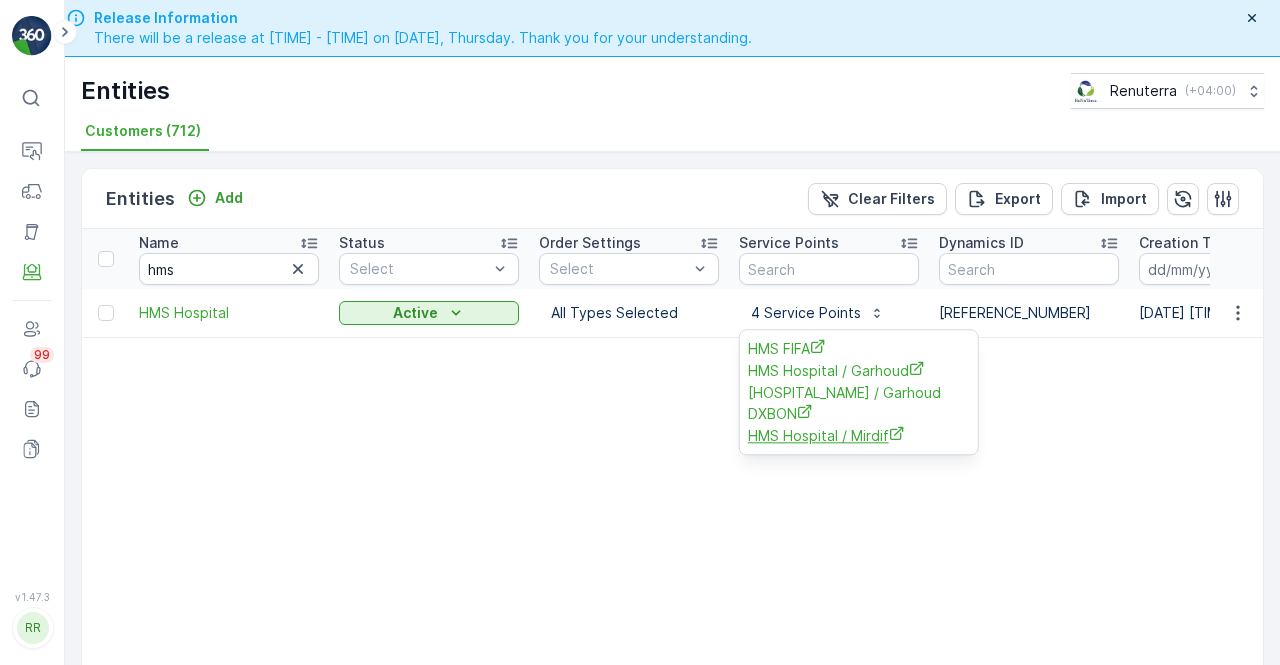 click on "HMS Hospital / Mirdif" at bounding box center [859, 435] 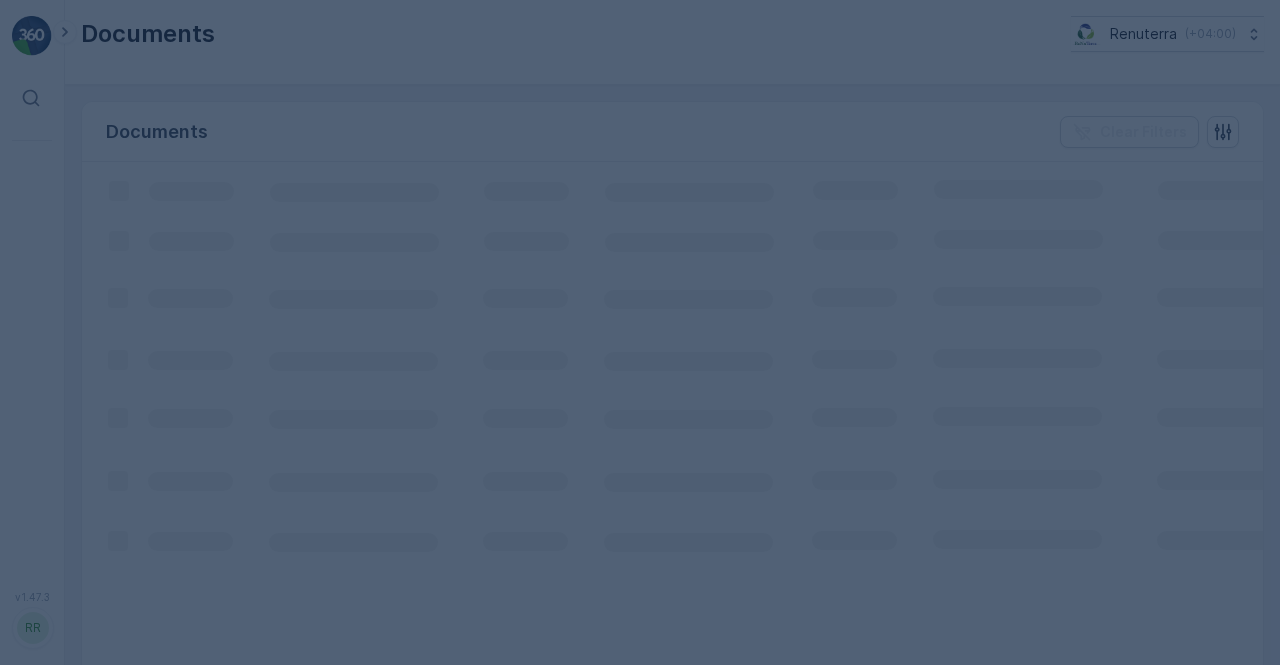 scroll, scrollTop: 0, scrollLeft: 0, axis: both 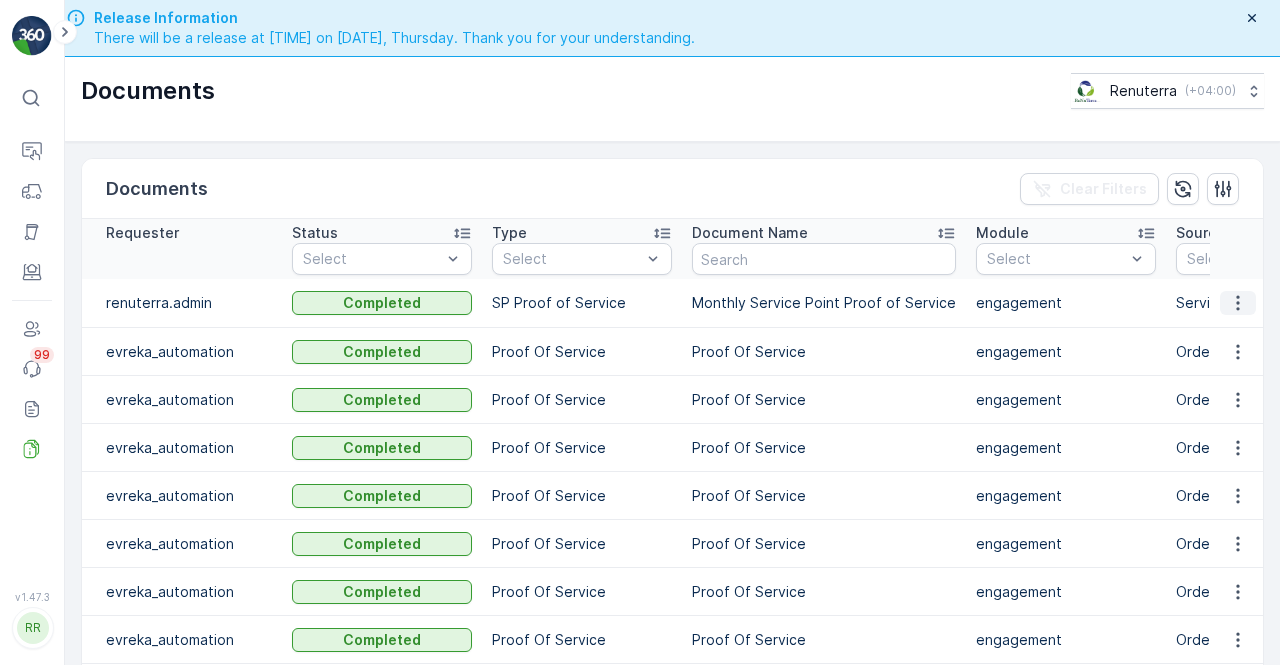 click 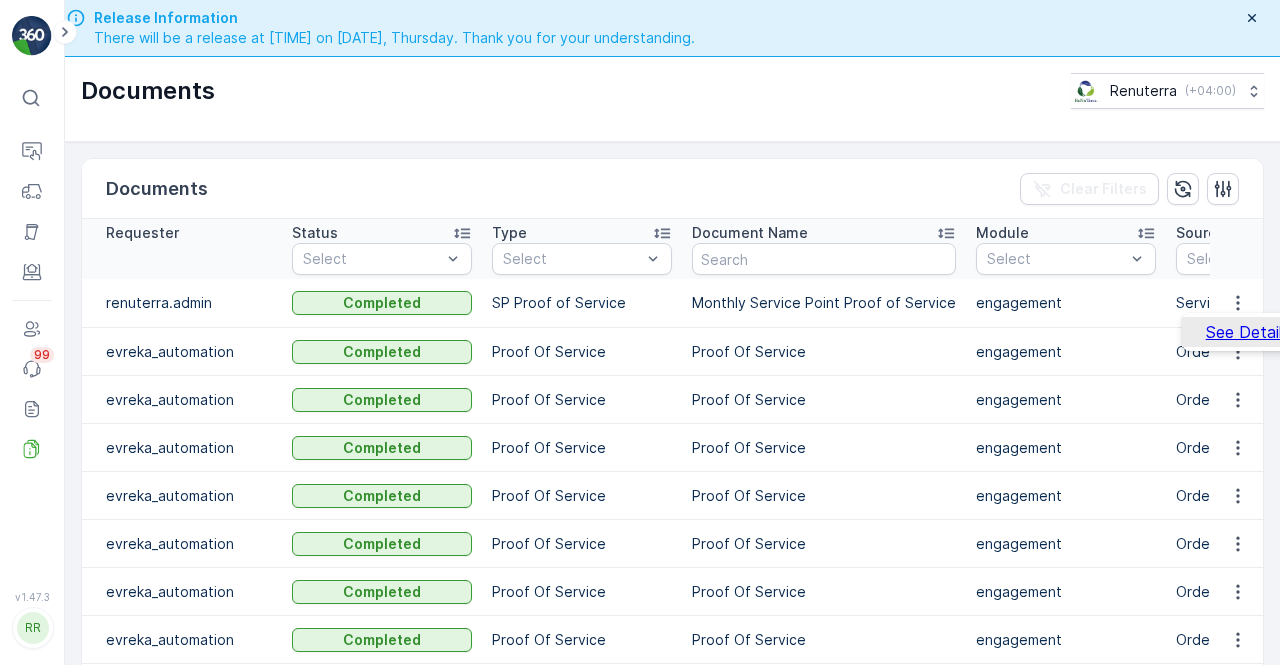 click on "See Details" at bounding box center [1248, 332] 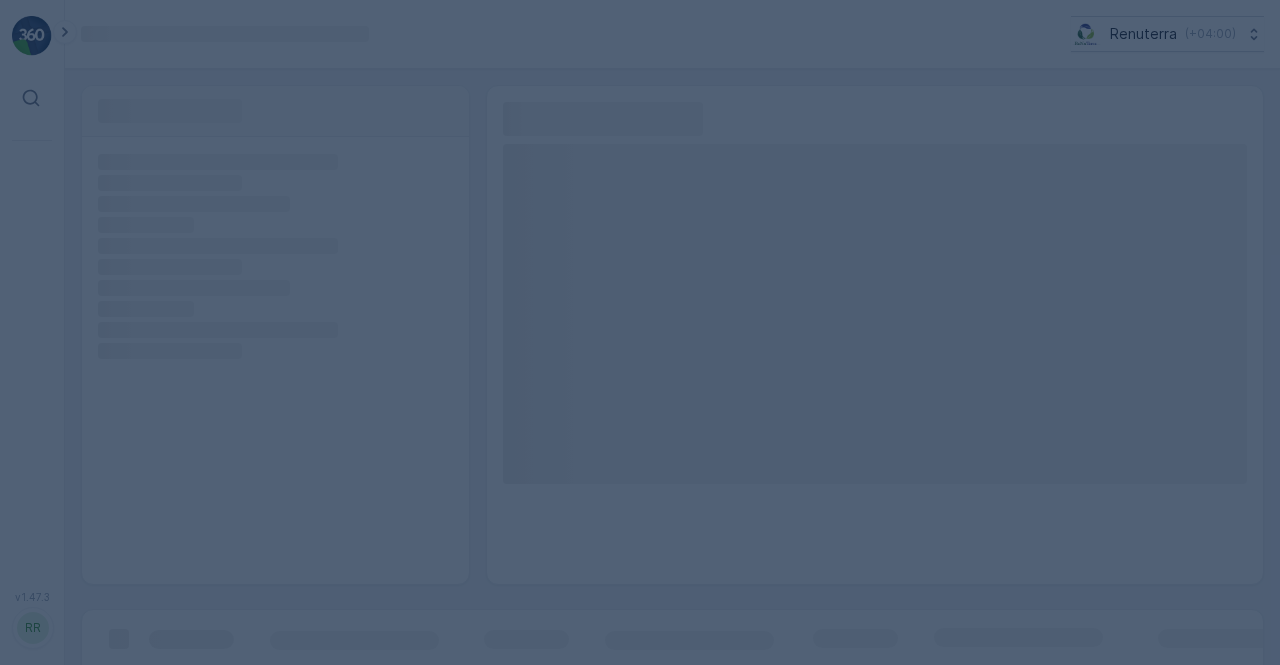 scroll, scrollTop: 0, scrollLeft: 0, axis: both 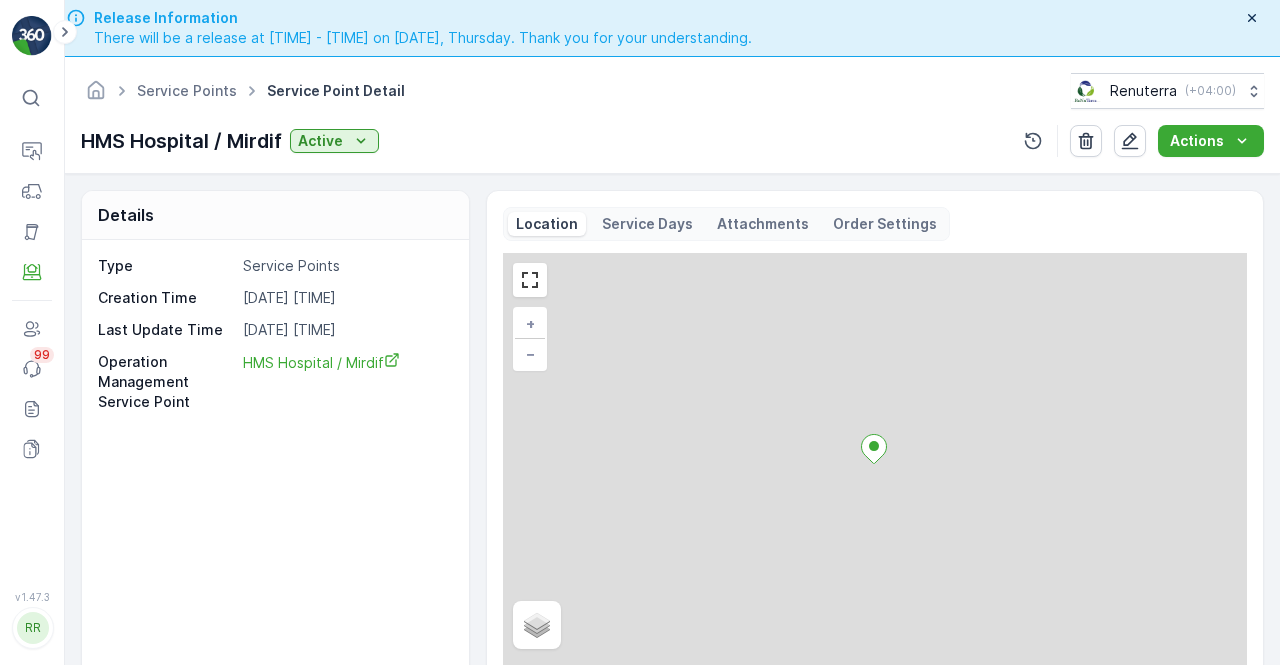 click on "⌘B" at bounding box center (32, 98) 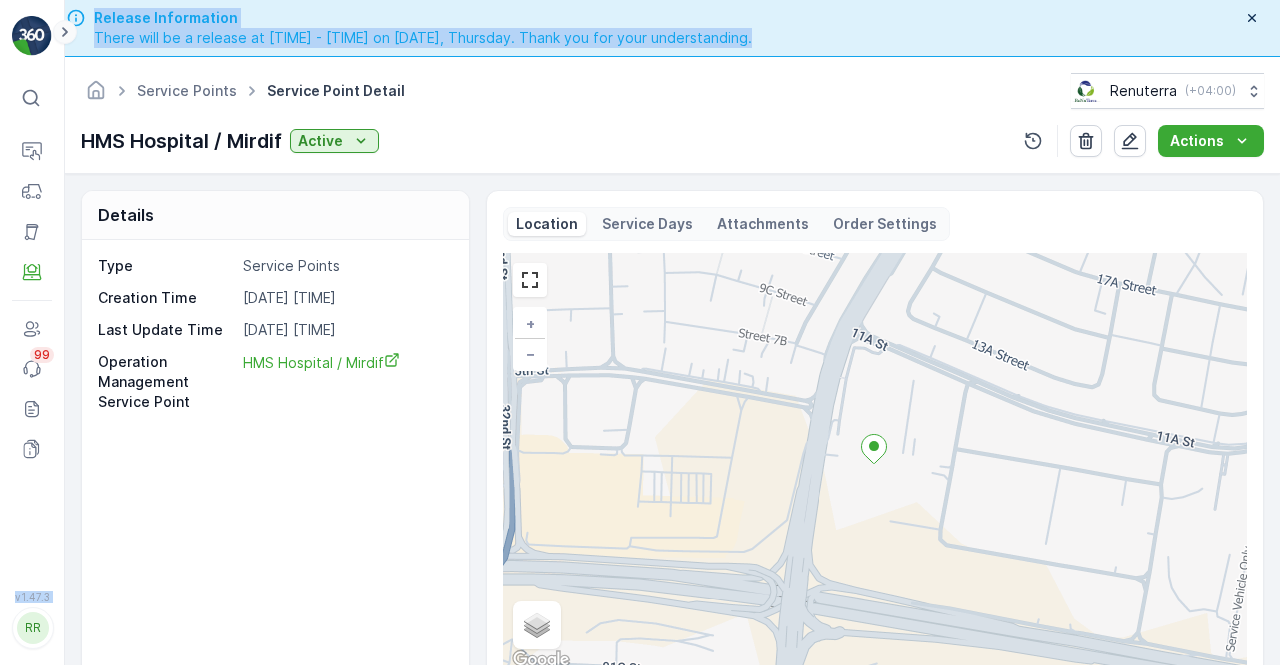 click 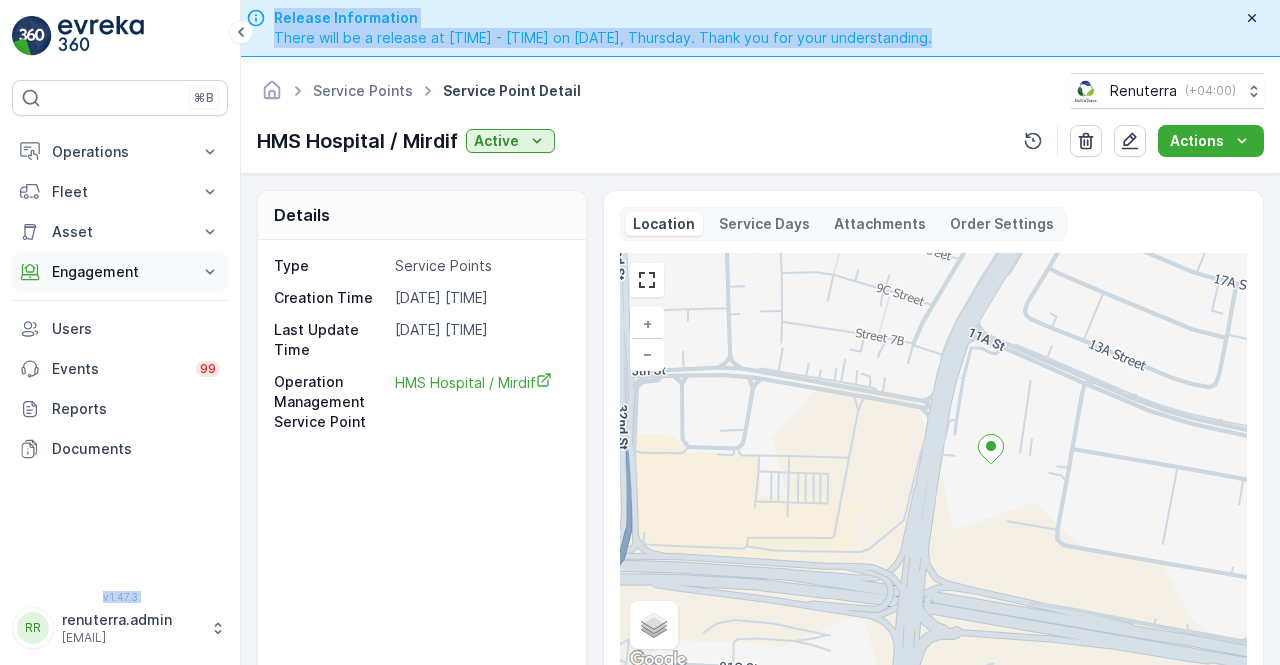 click on "Engagement" at bounding box center [120, 272] 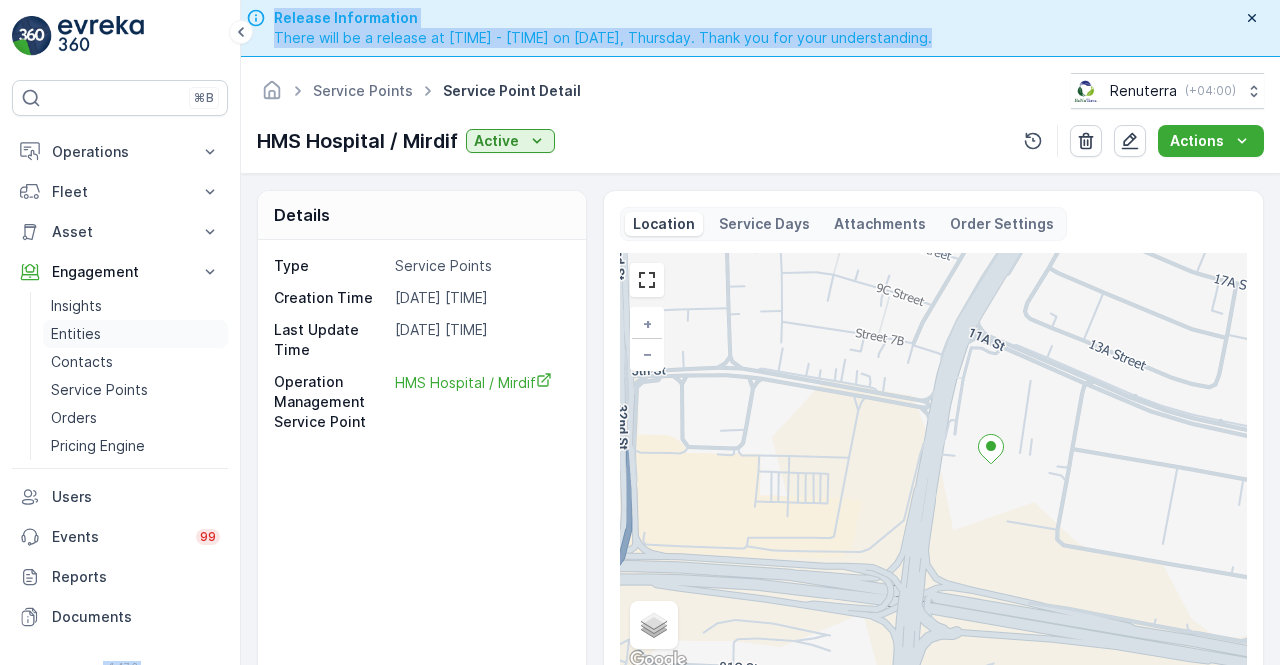 click on "Entities" at bounding box center [135, 334] 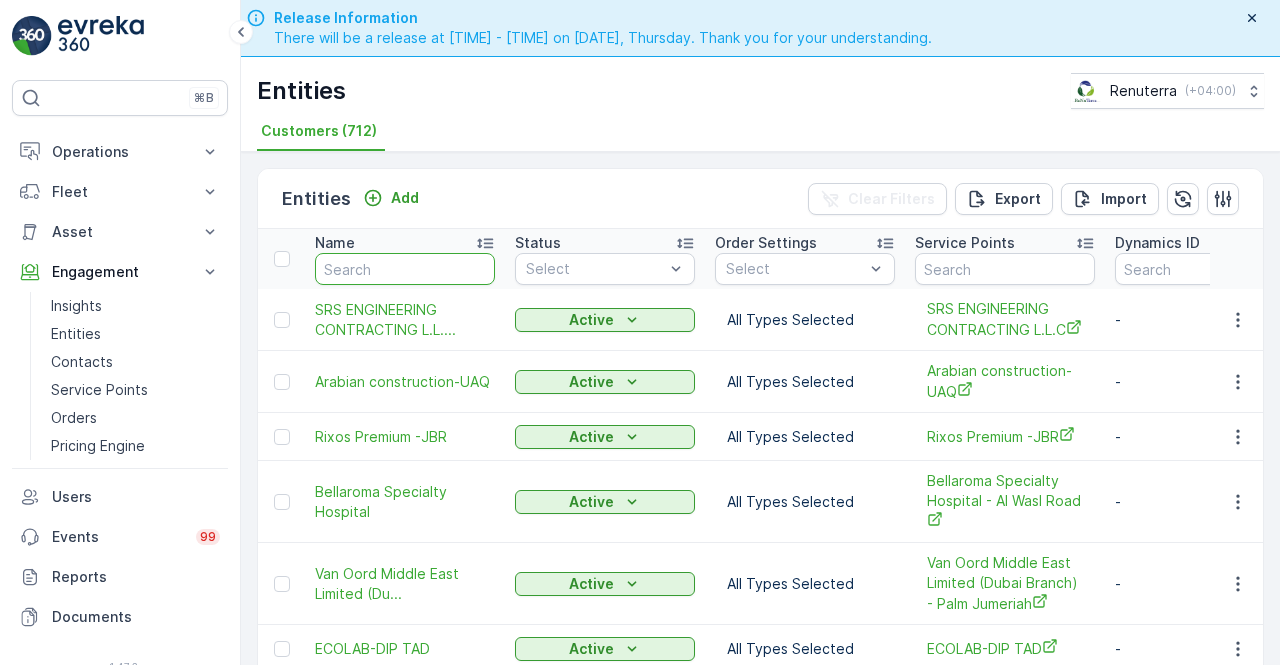 click at bounding box center (405, 269) 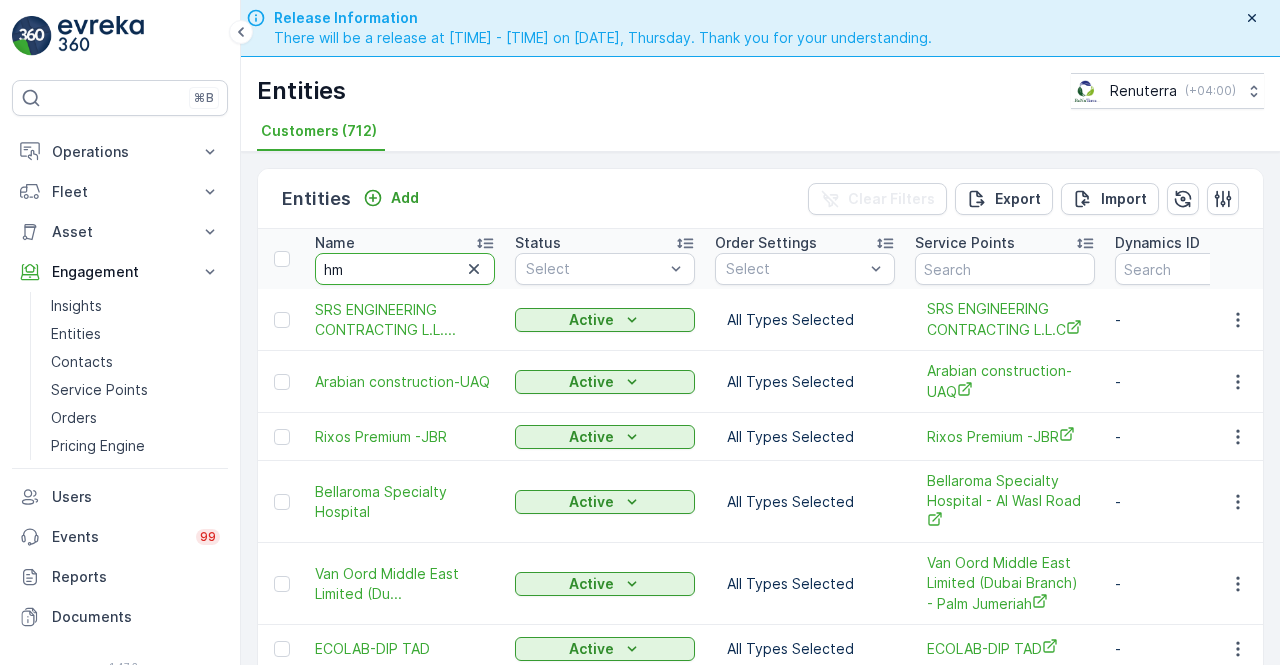 type on "hms" 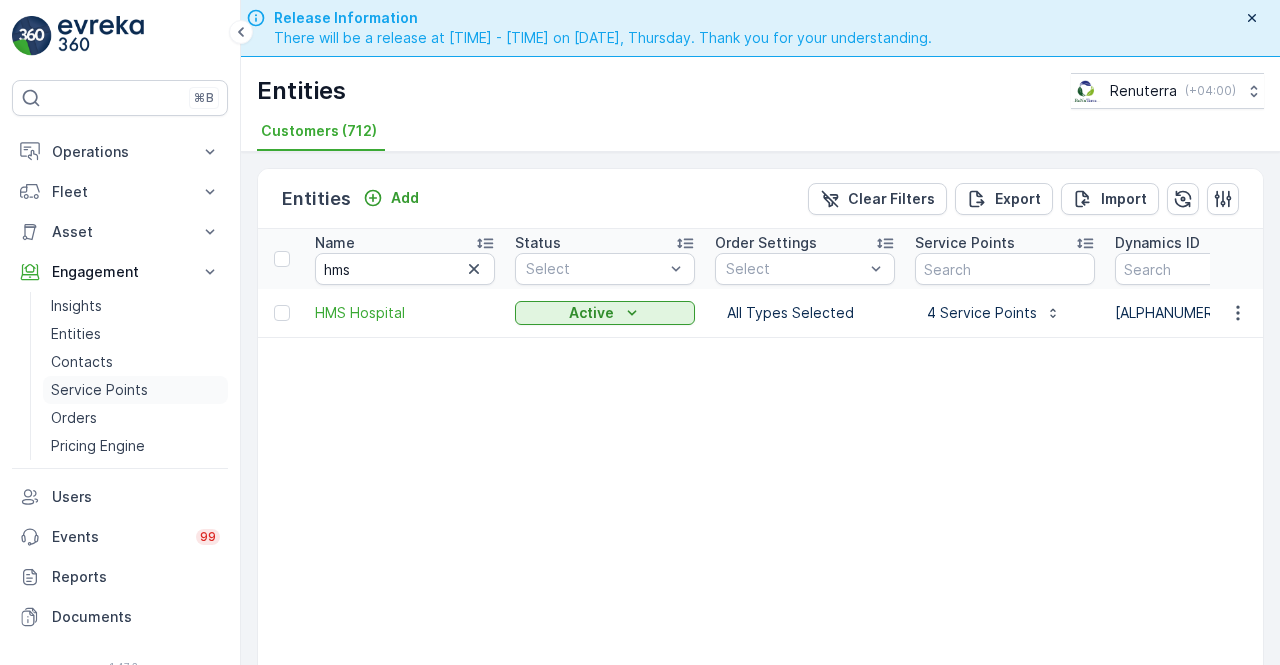 click on "Service Points" at bounding box center [99, 390] 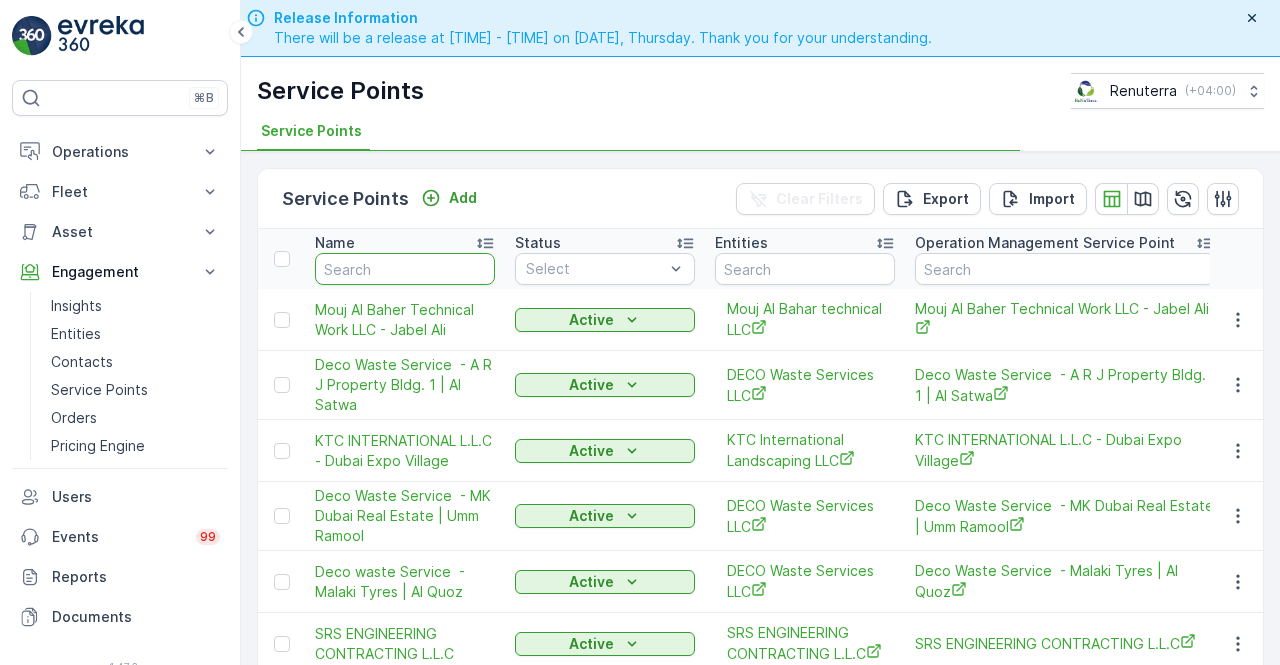 click at bounding box center (405, 269) 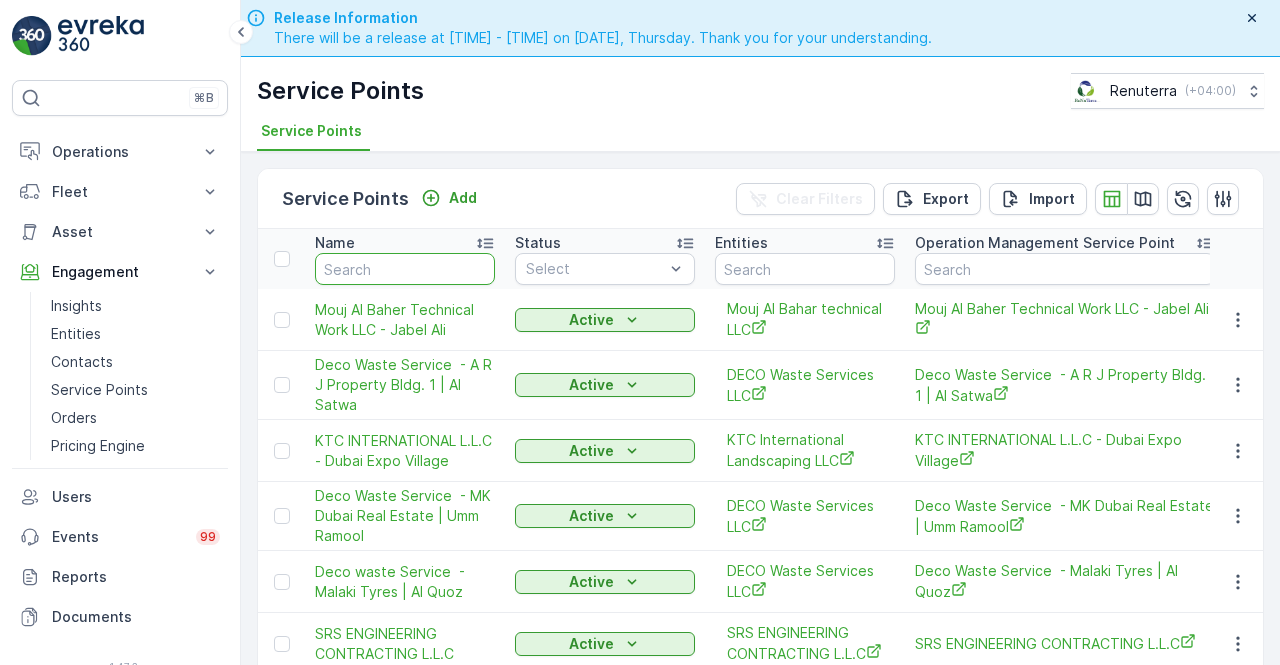 click at bounding box center [405, 269] 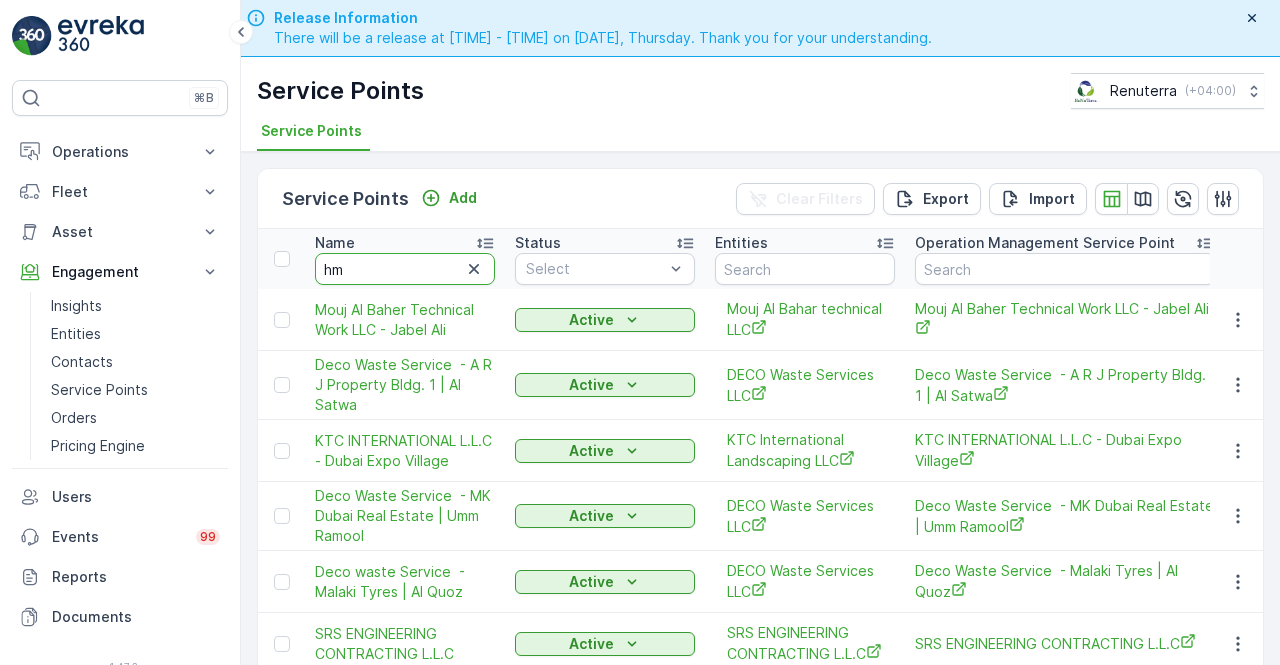 type on "hms" 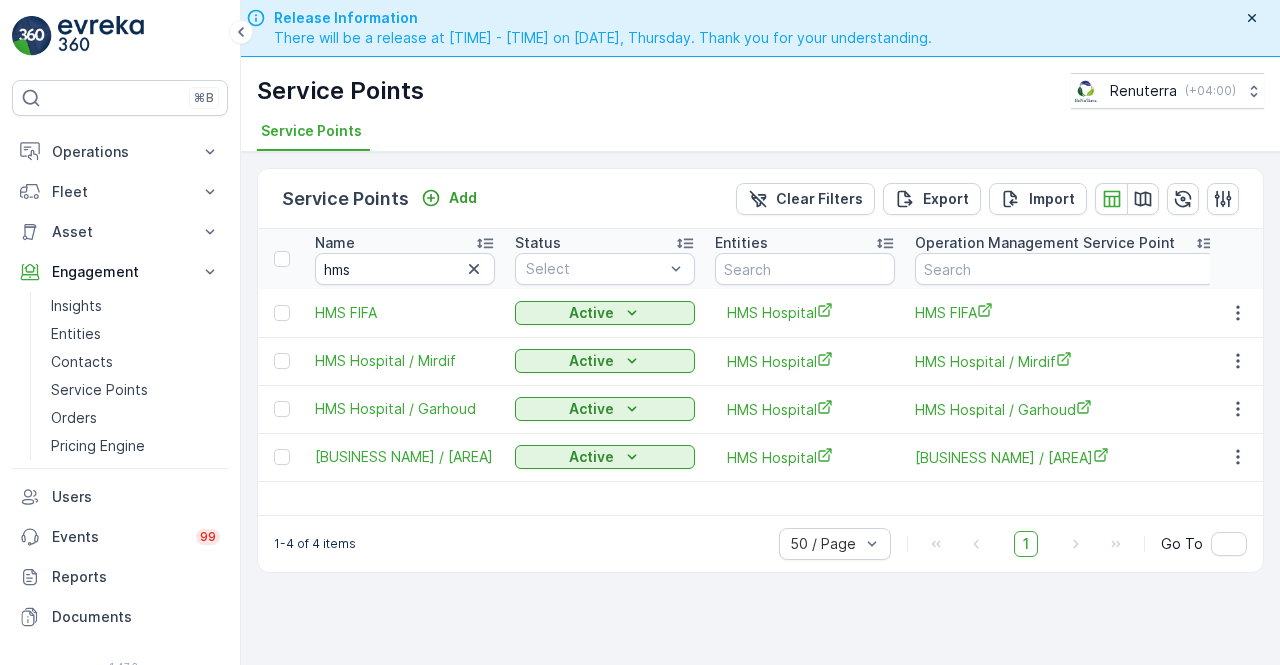 drag, startPoint x: 1234, startPoint y: 360, endPoint x: 1220, endPoint y: 369, distance: 16.643316 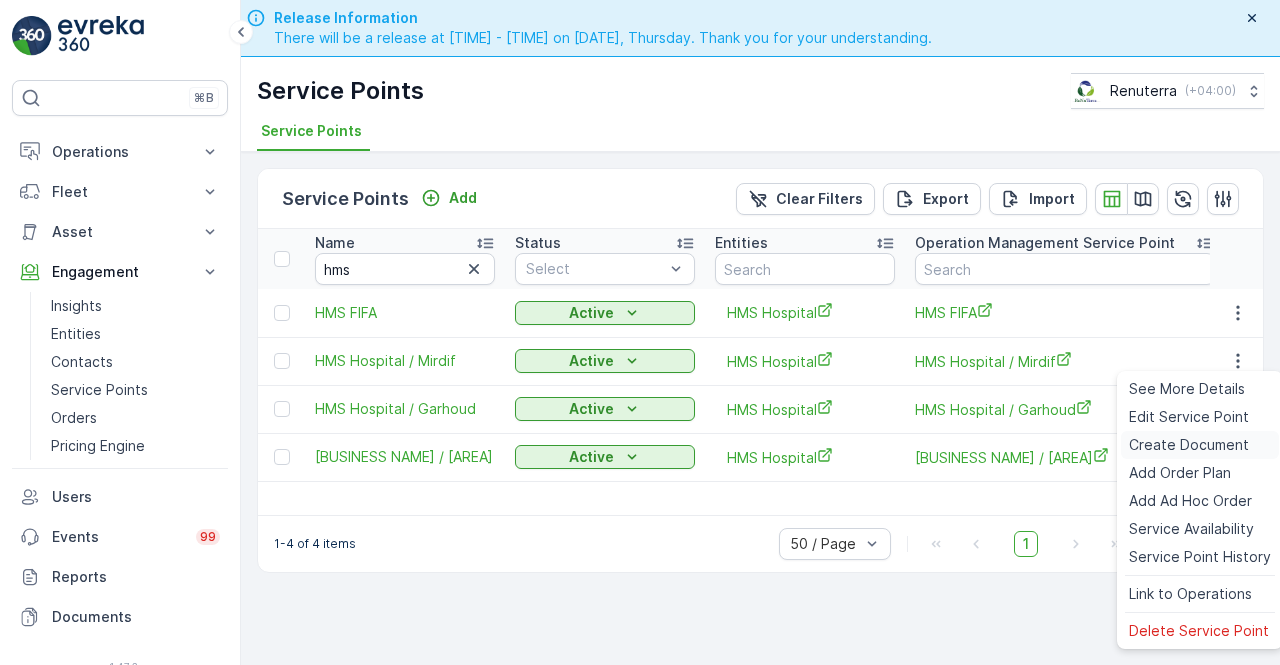 click on "Create Document" at bounding box center (1189, 445) 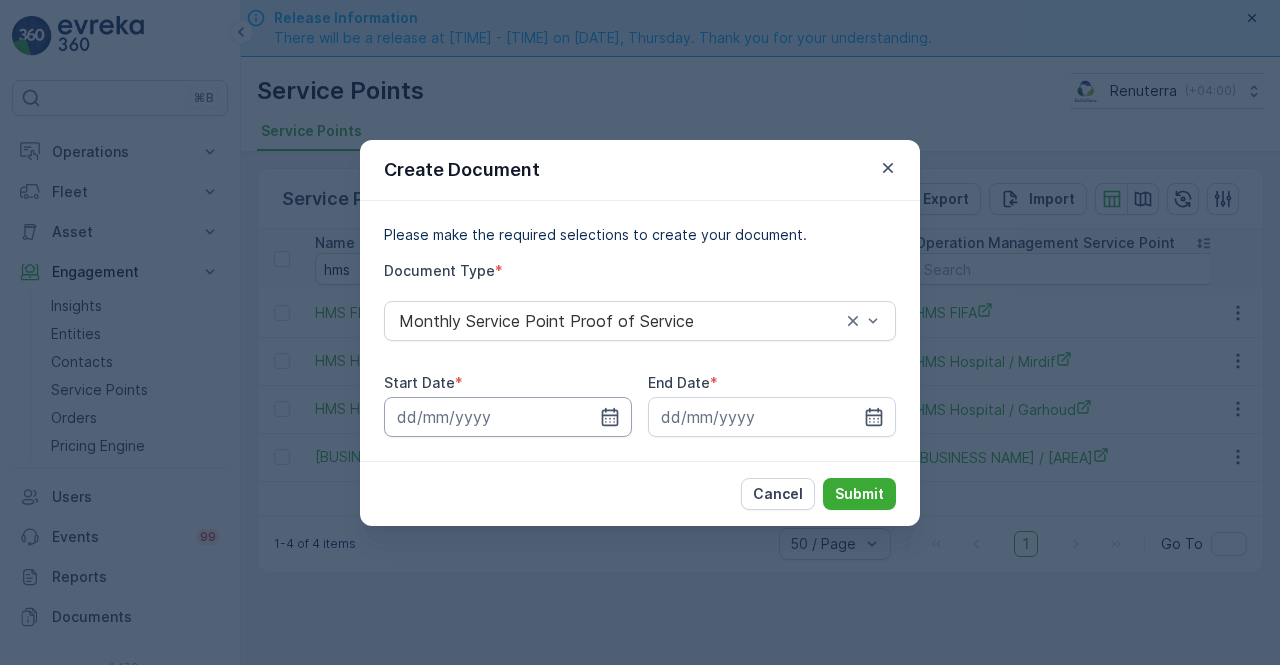 click 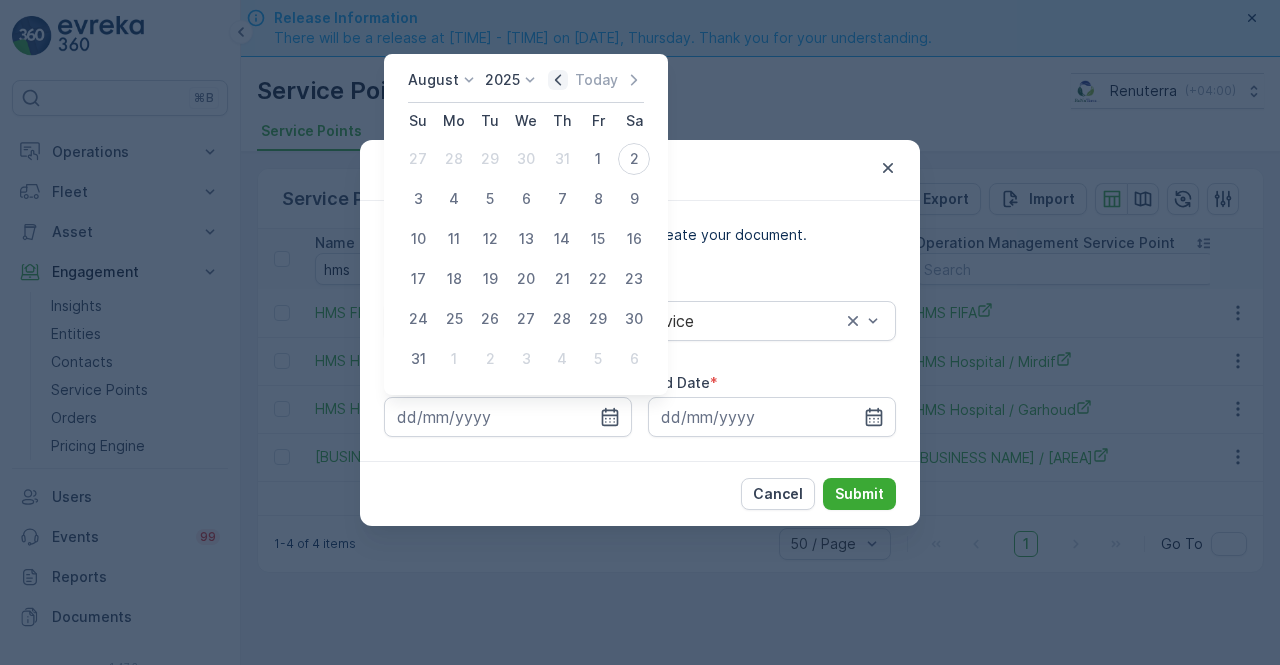 click 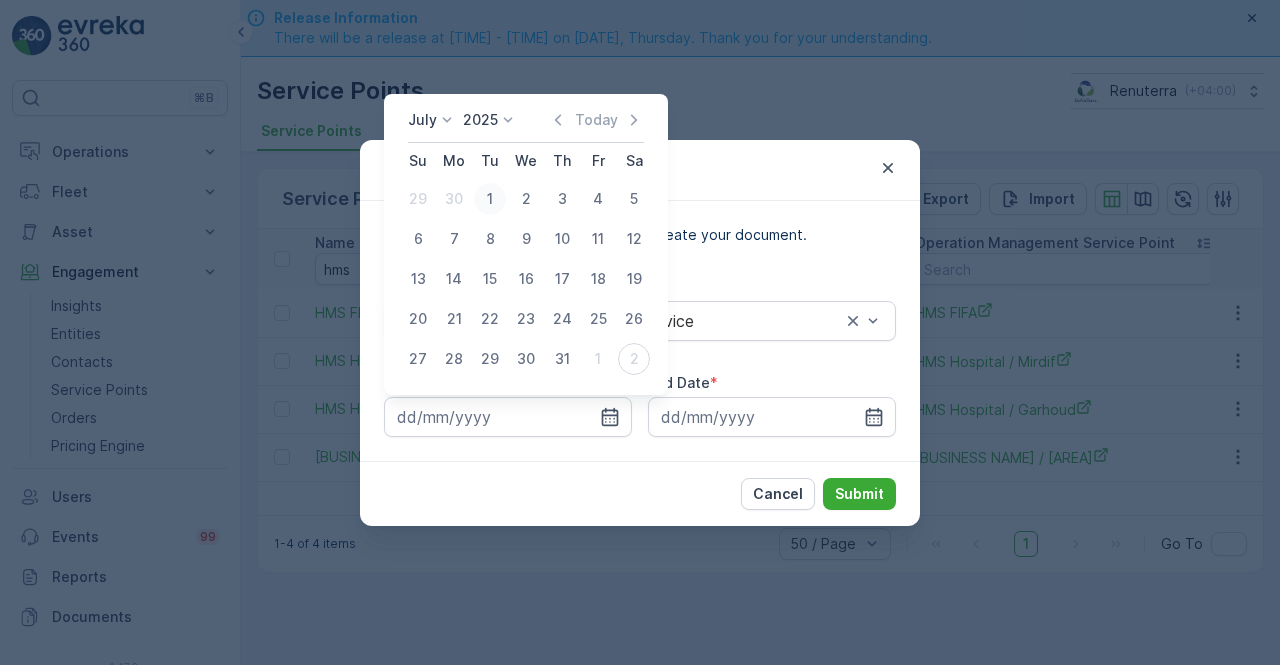 click on "1" at bounding box center (490, 199) 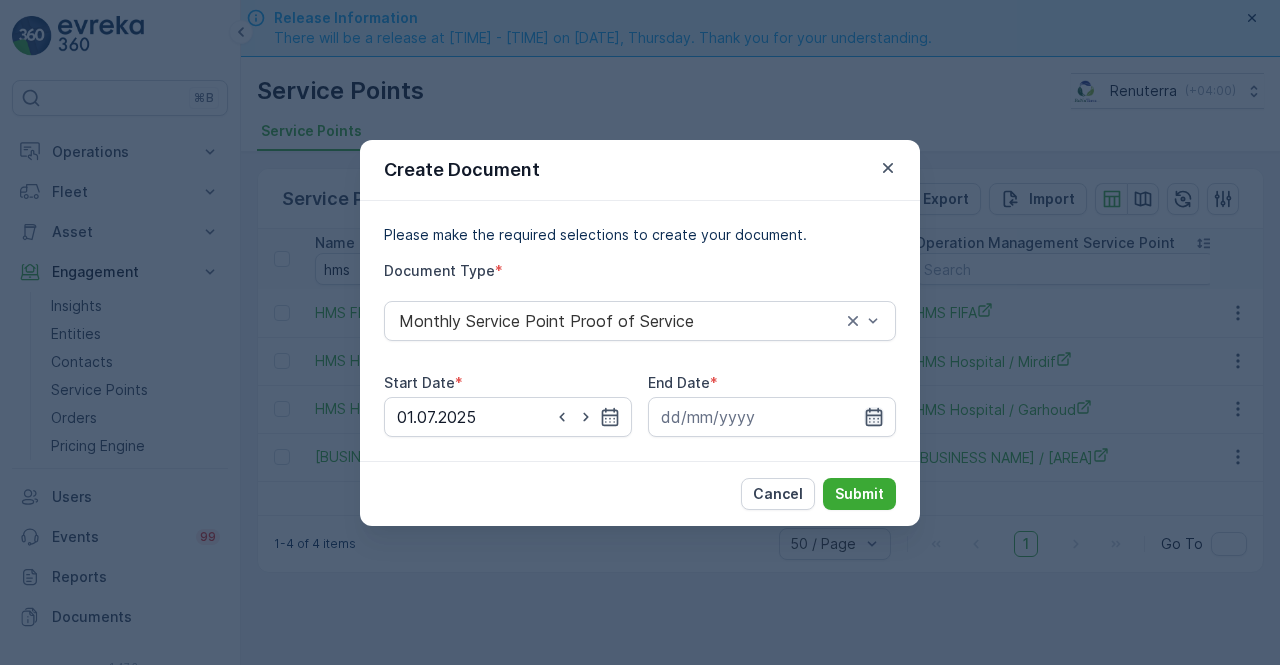 click 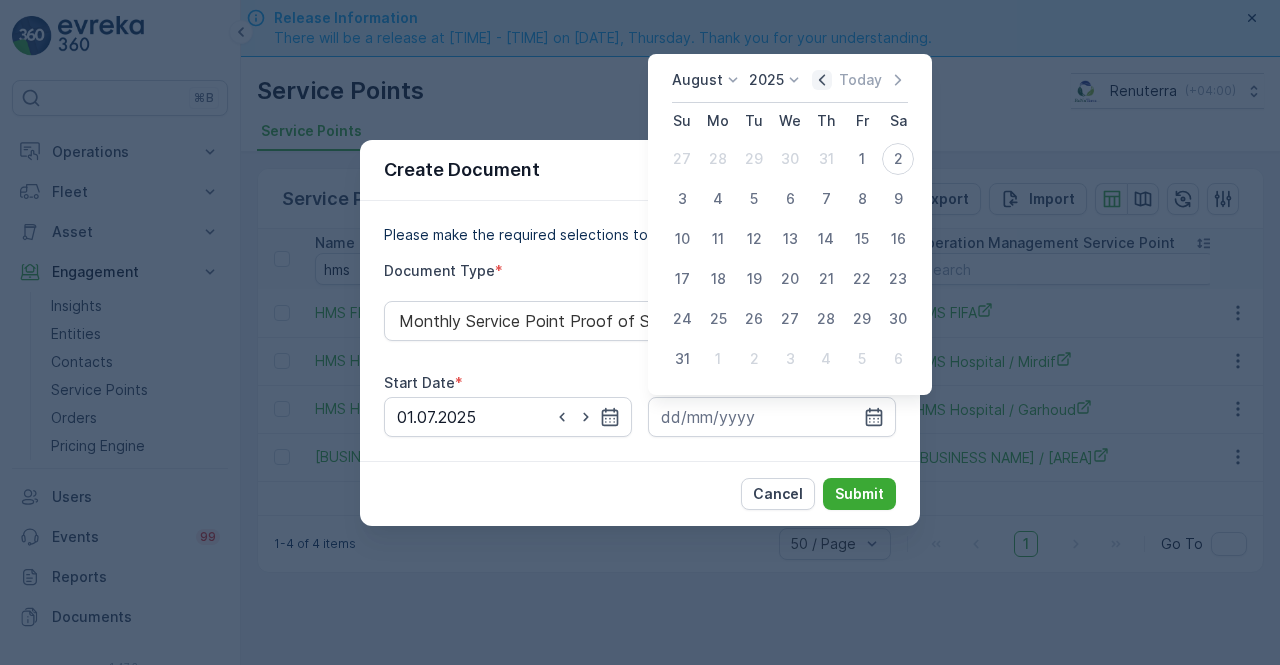 click 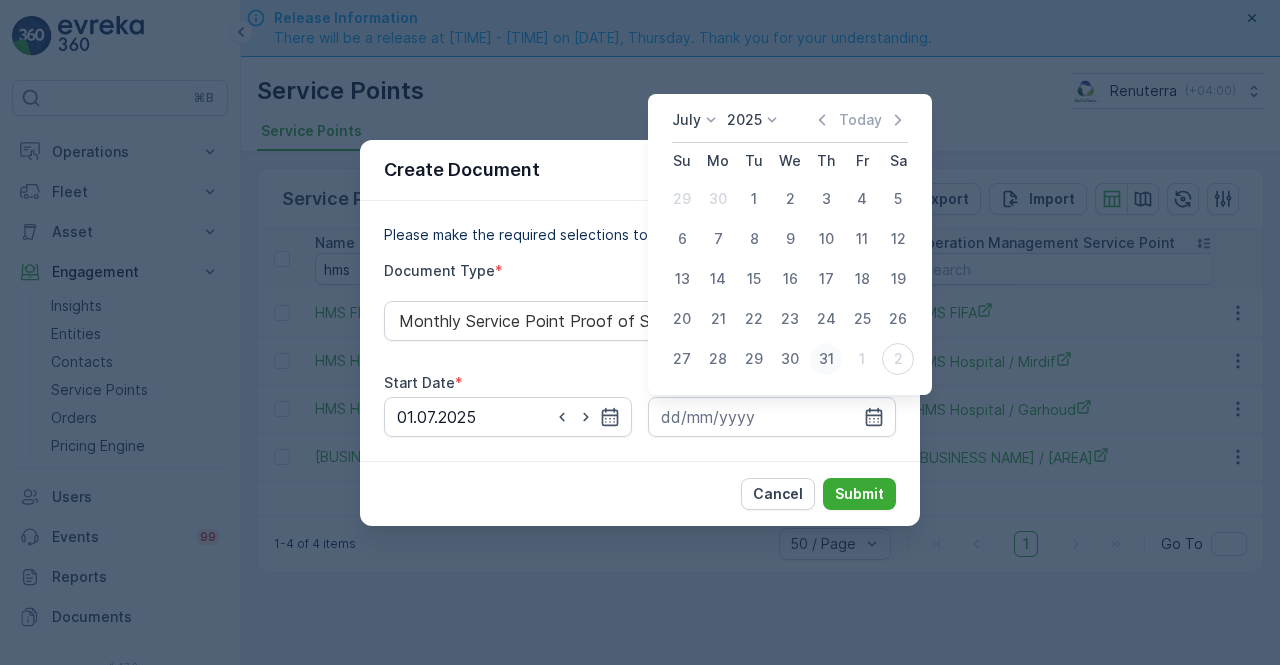 click on "31" at bounding box center [826, 359] 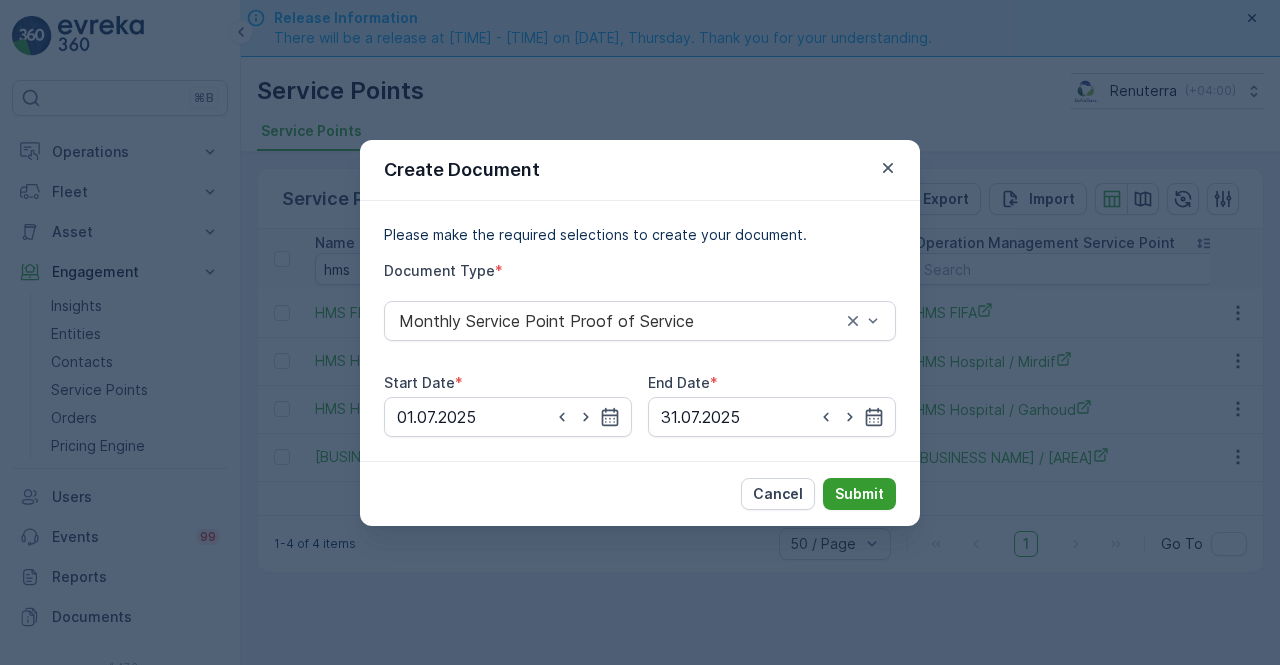 click on "Submit" at bounding box center (859, 494) 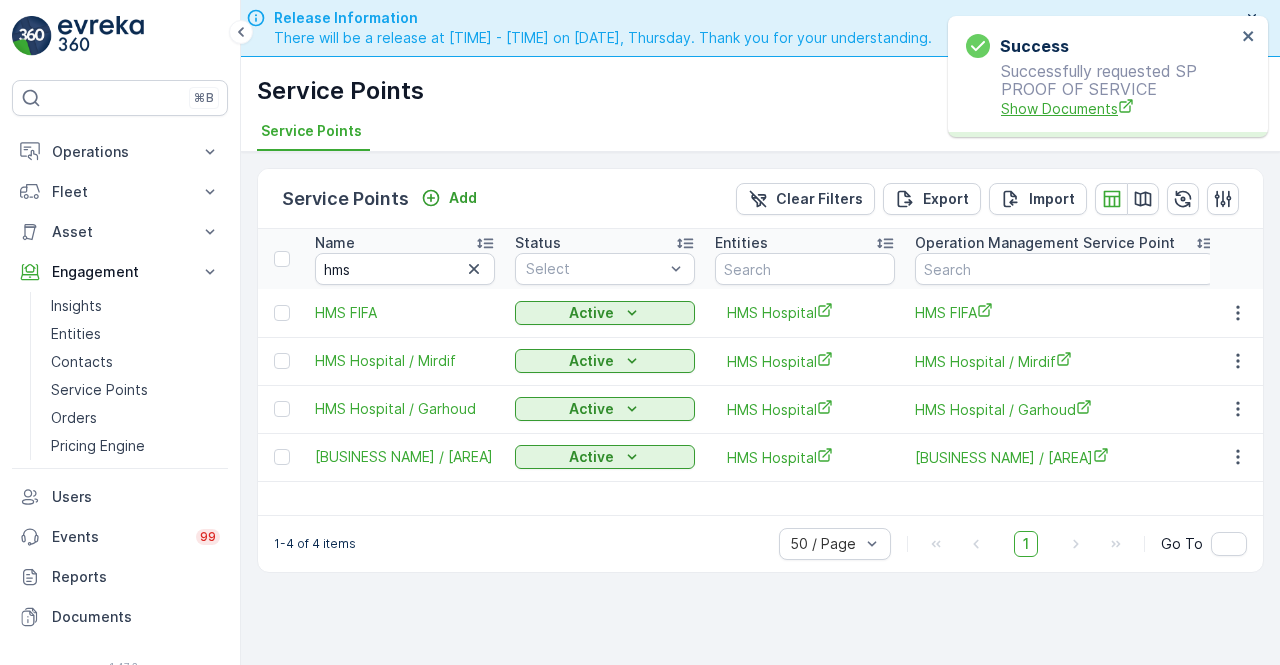 click on "Show Documents" at bounding box center (1118, 108) 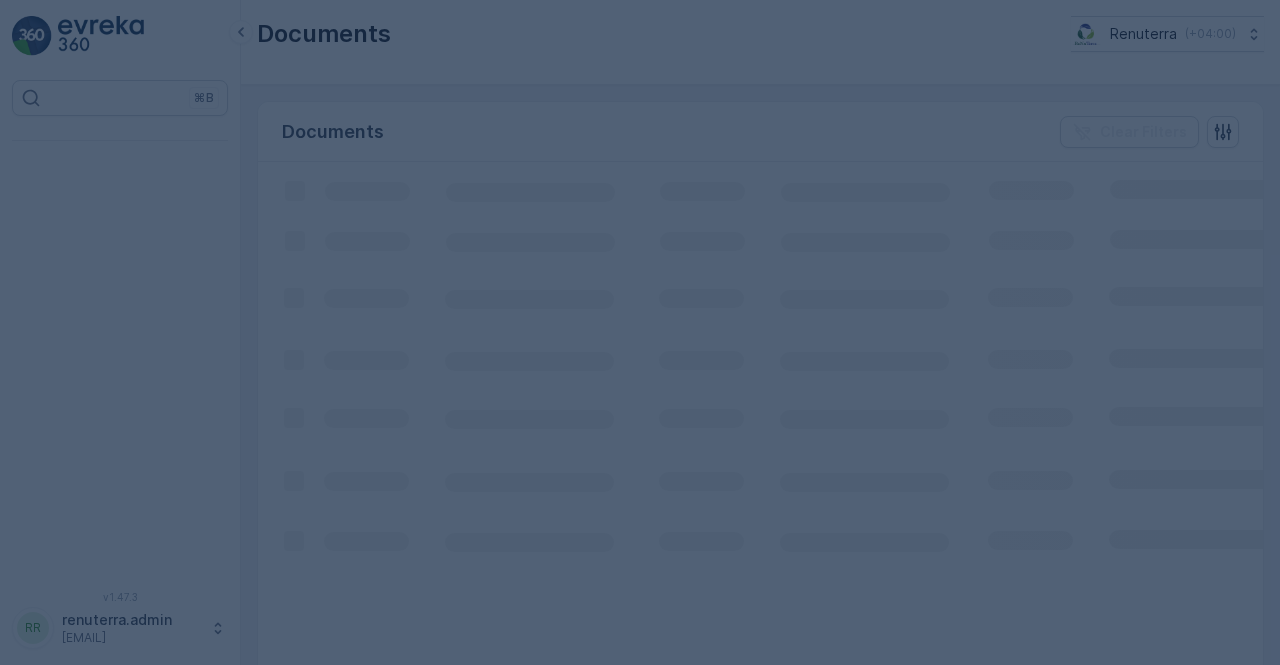 scroll, scrollTop: 0, scrollLeft: 0, axis: both 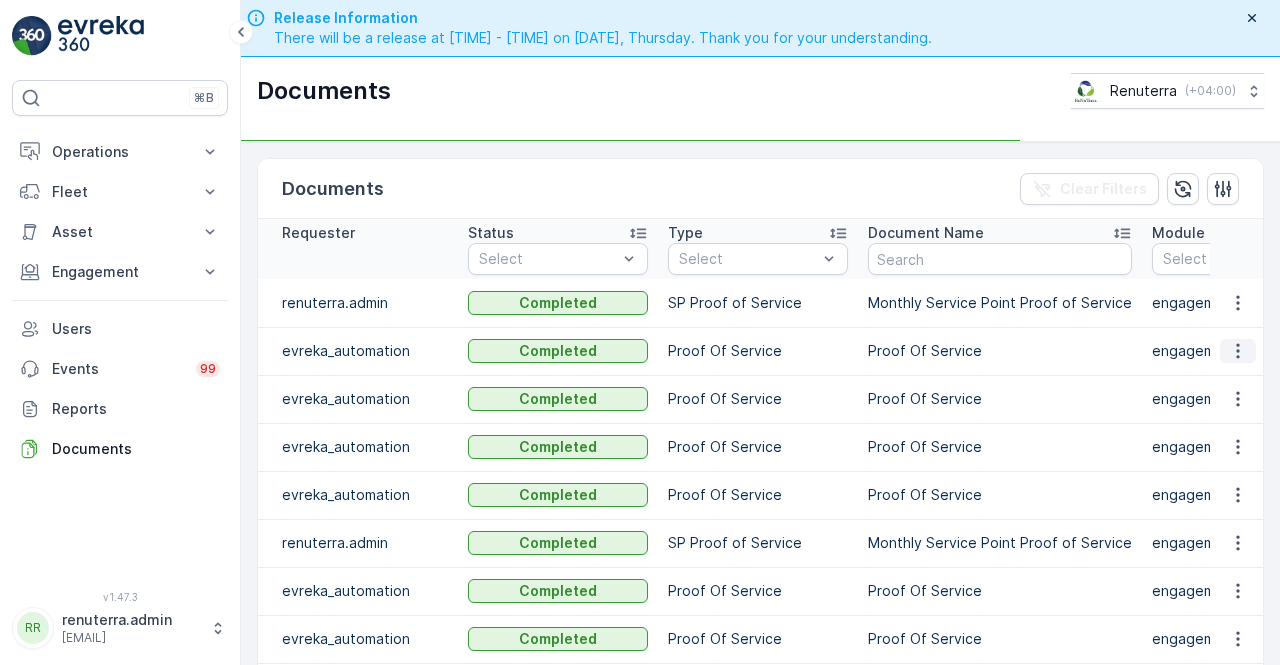 click 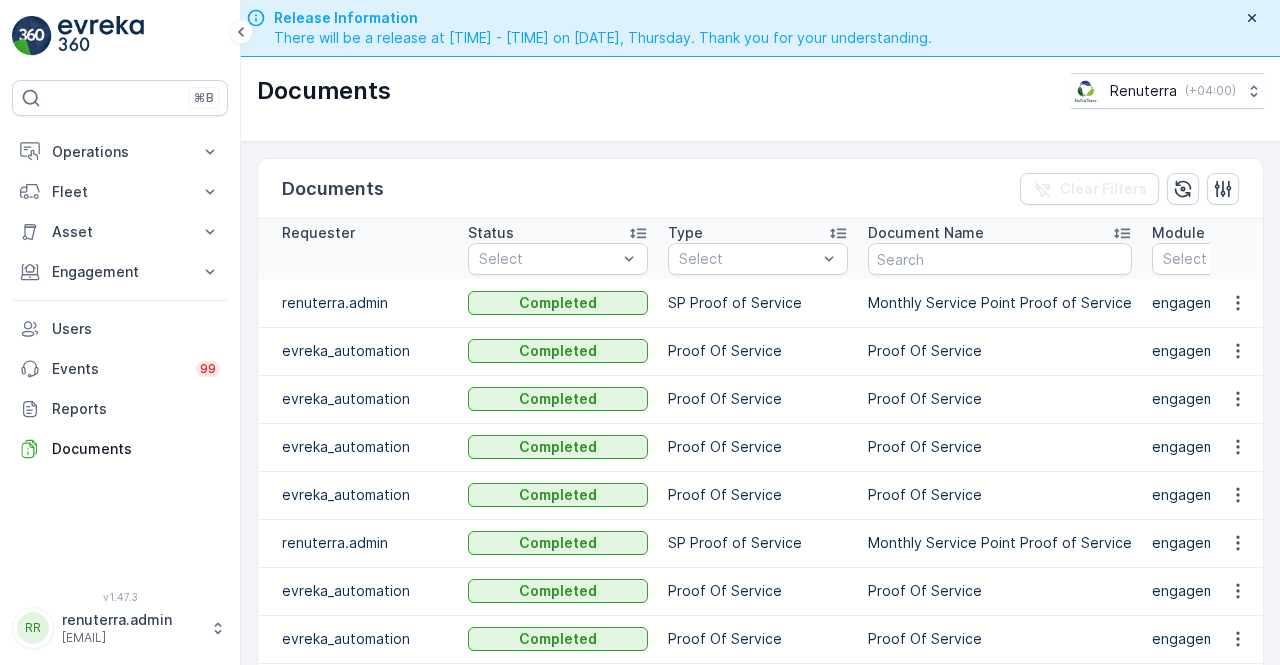 click on "Proof Of Service" at bounding box center [1000, 447] 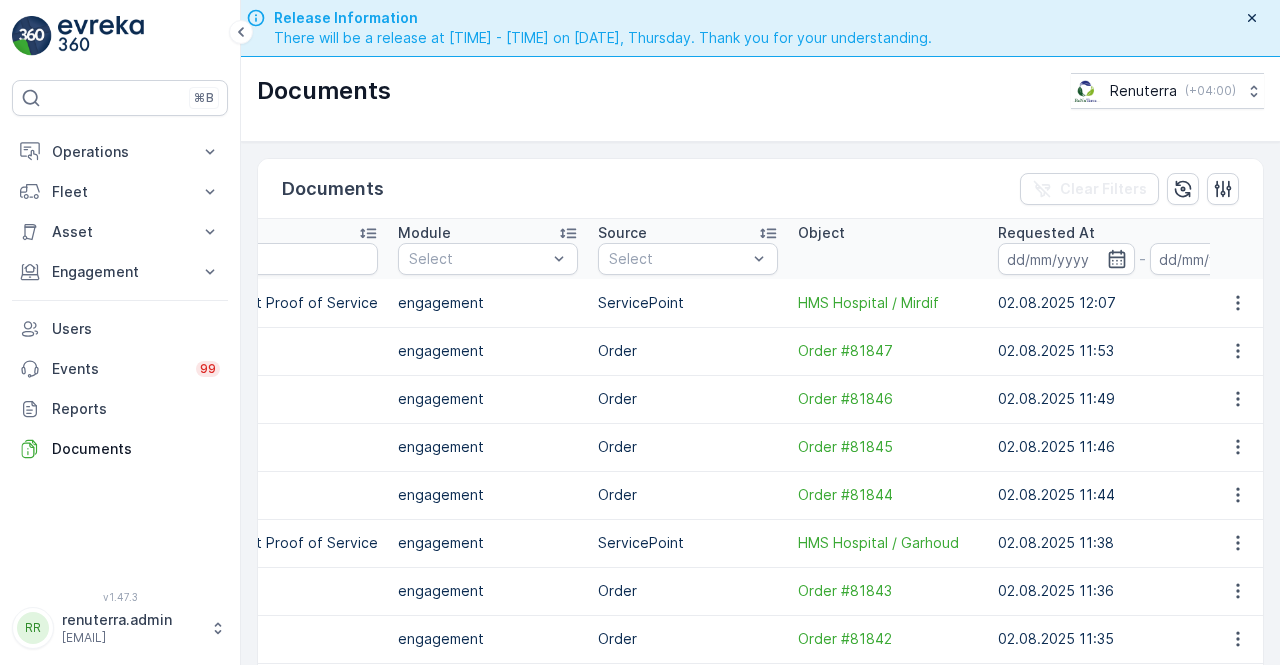 scroll, scrollTop: 0, scrollLeft: 836, axis: horizontal 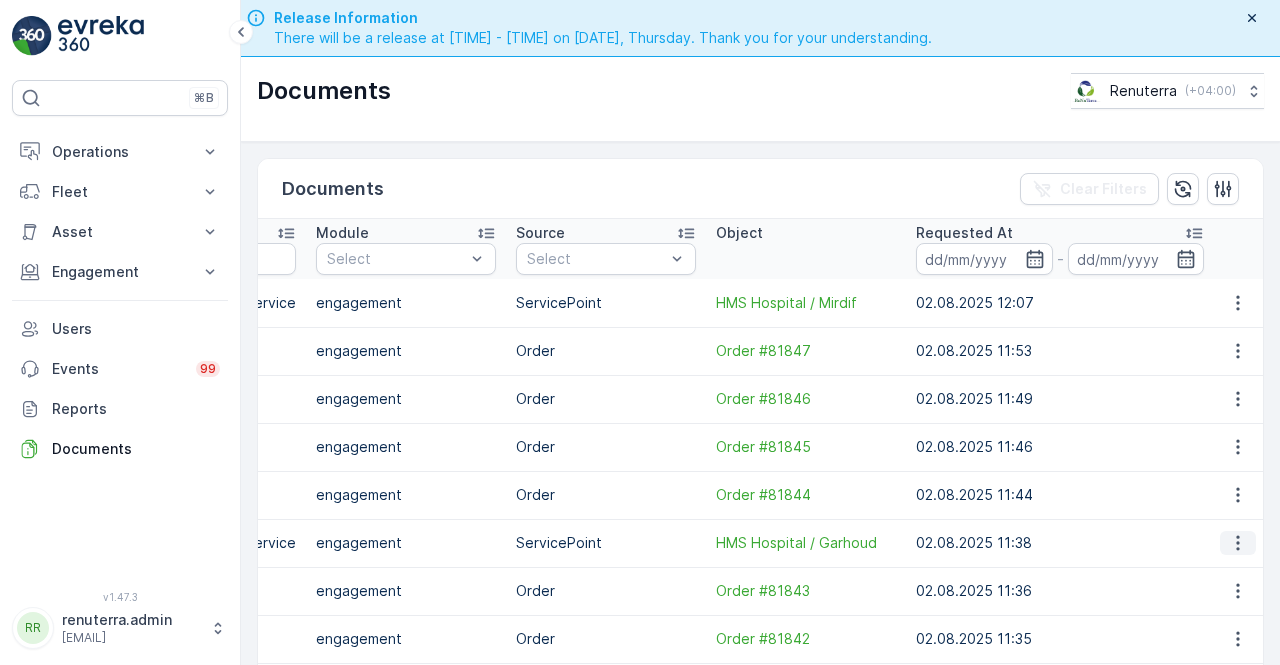 click at bounding box center (1238, 543) 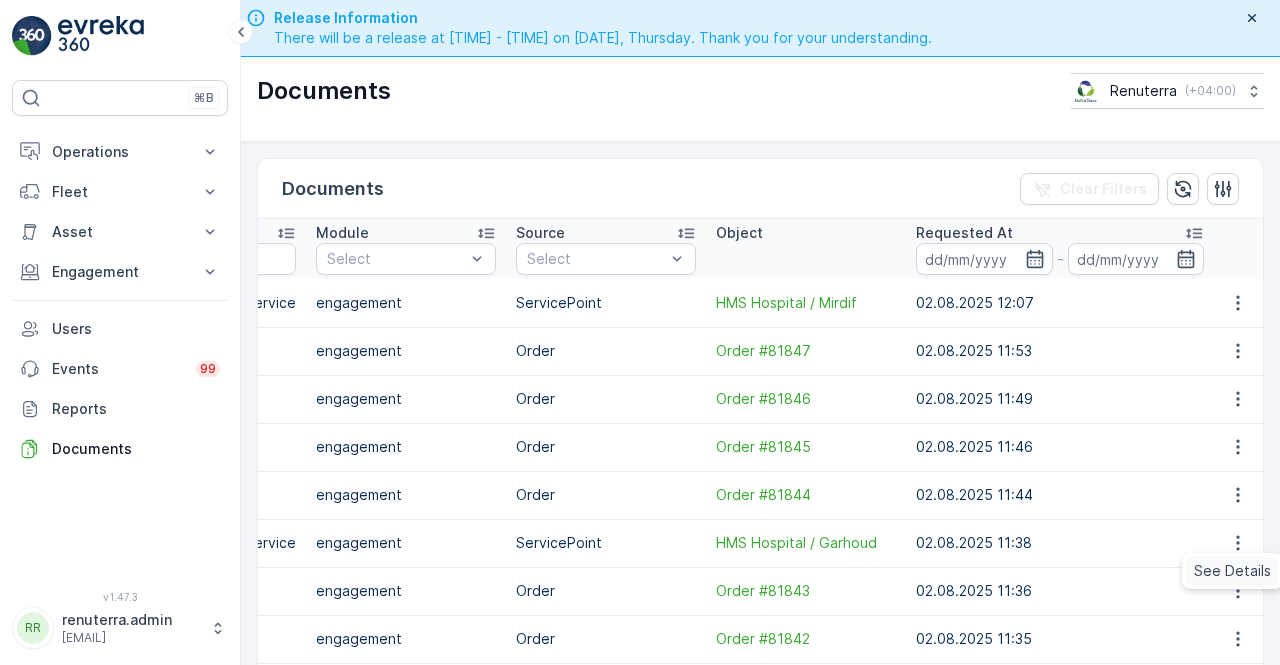 click on "See Details" at bounding box center [1232, 571] 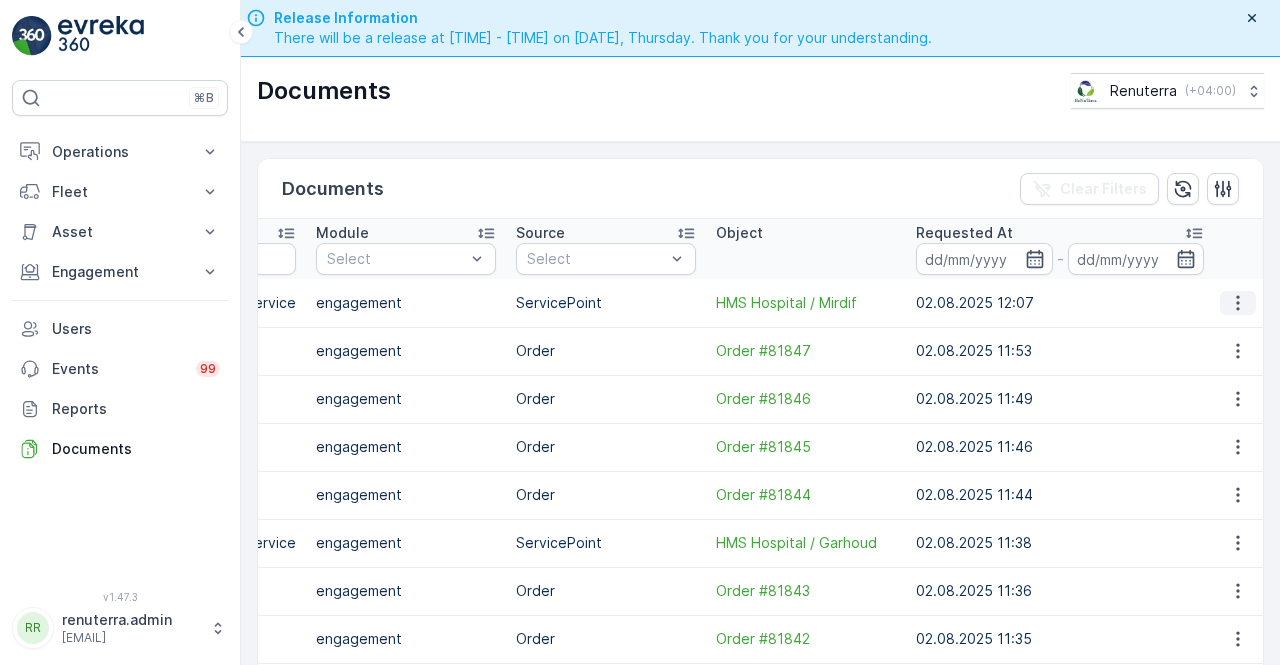 click at bounding box center [1238, 303] 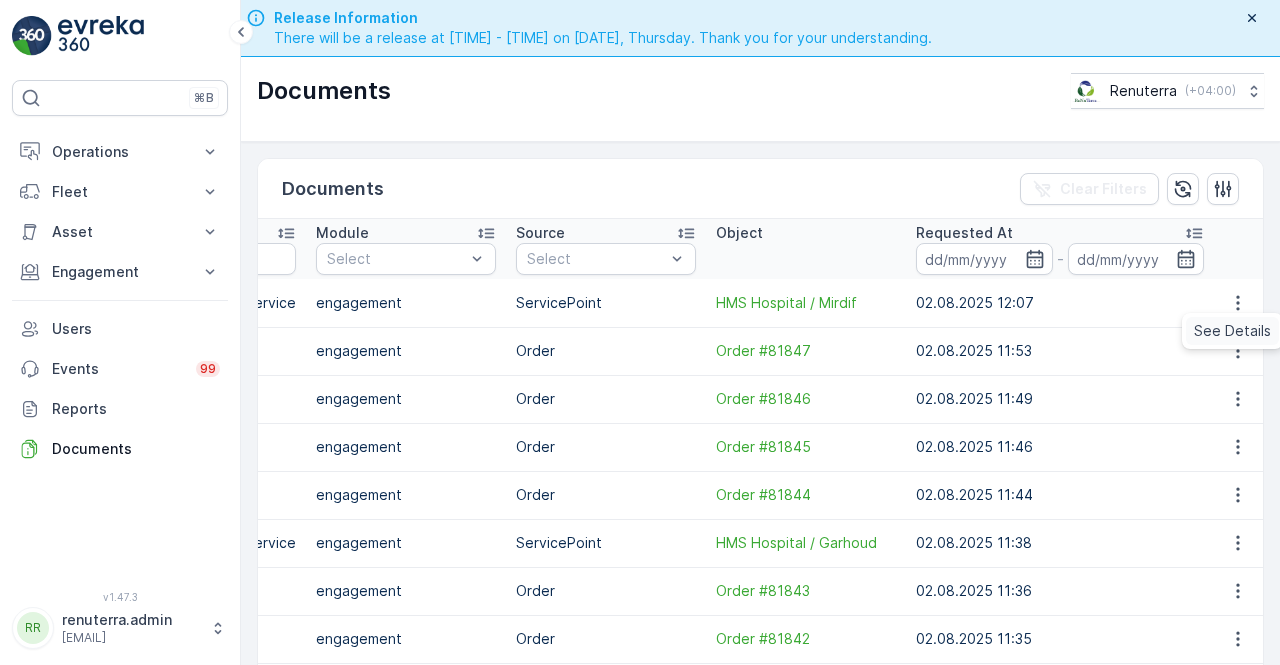 click on "See Details" at bounding box center [1232, 331] 